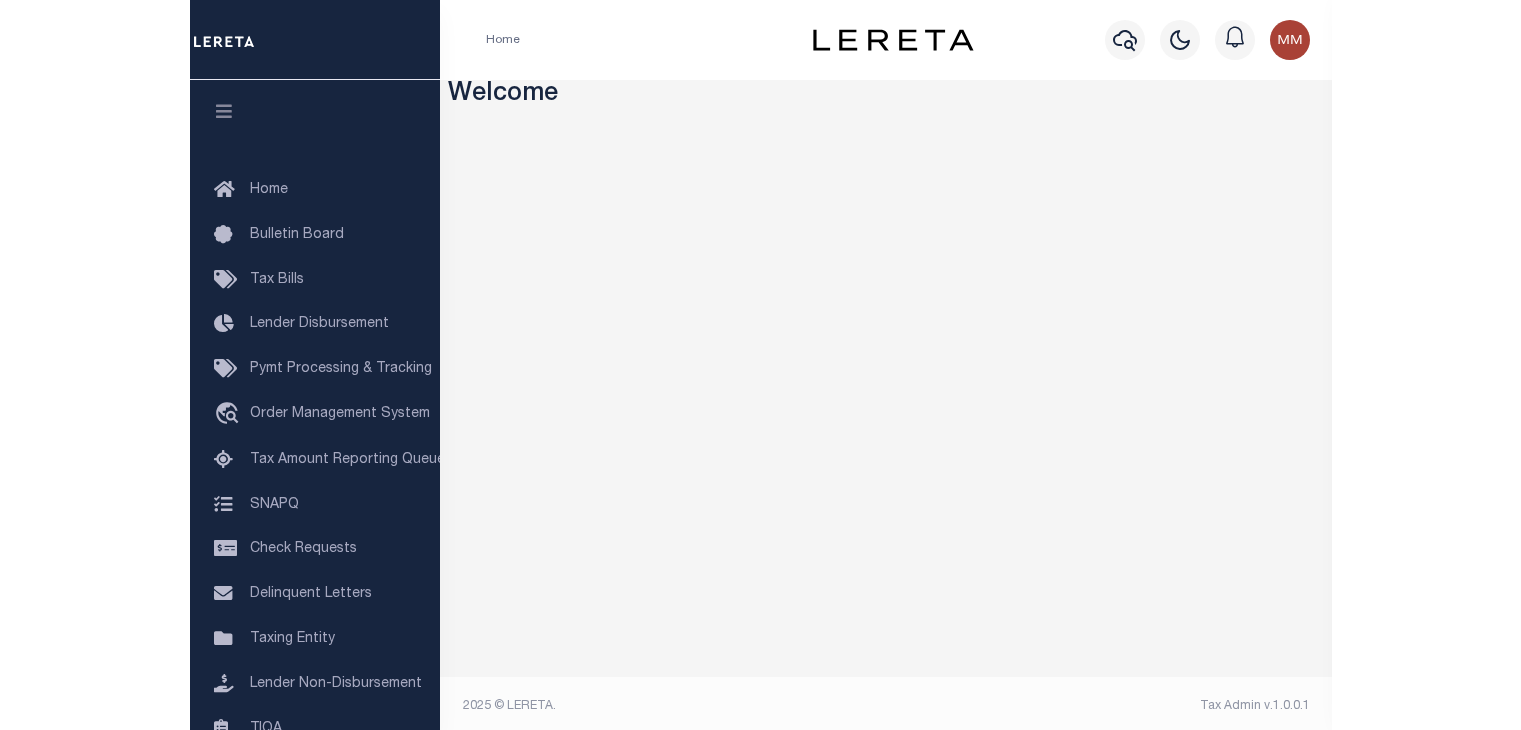 scroll, scrollTop: 0, scrollLeft: 0, axis: both 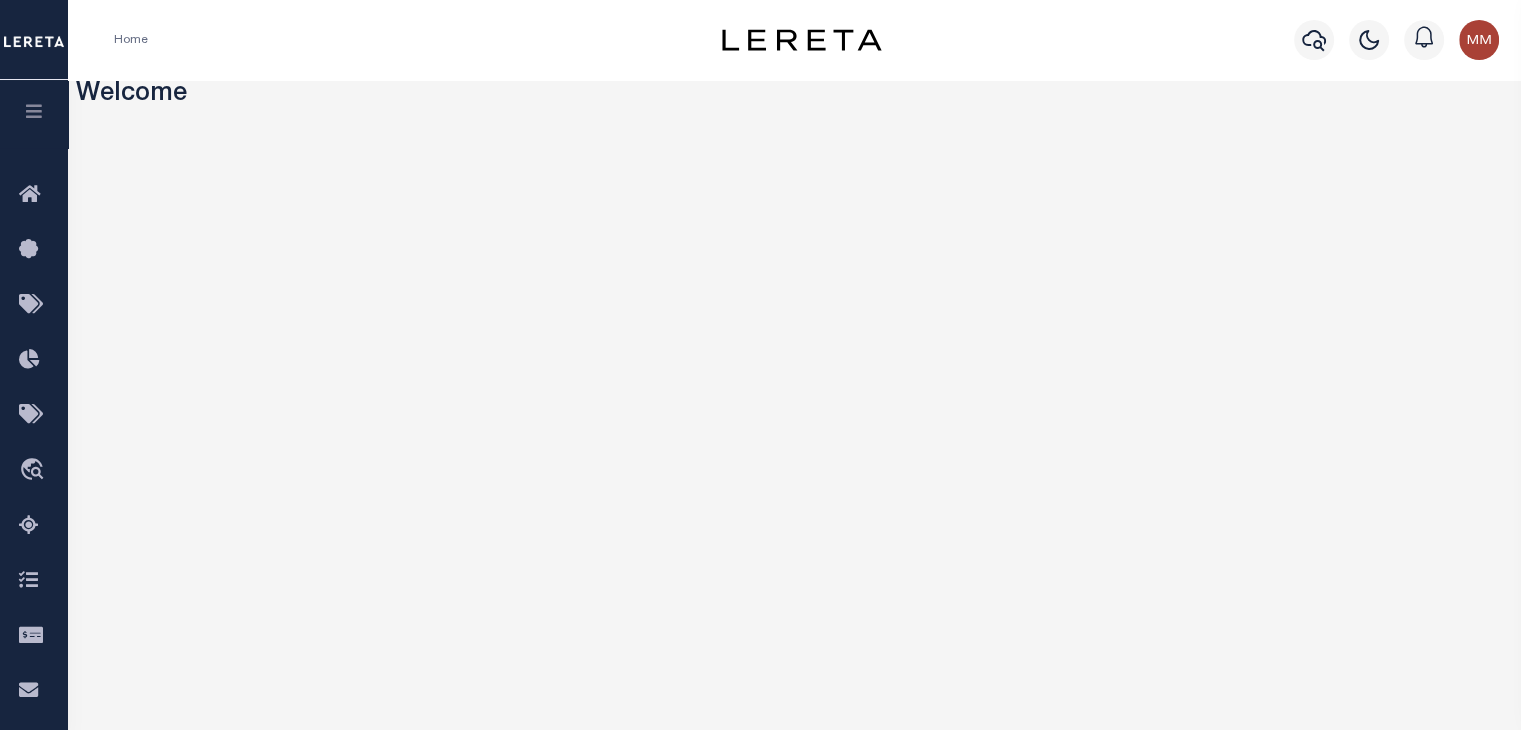 click at bounding box center (34, 111) 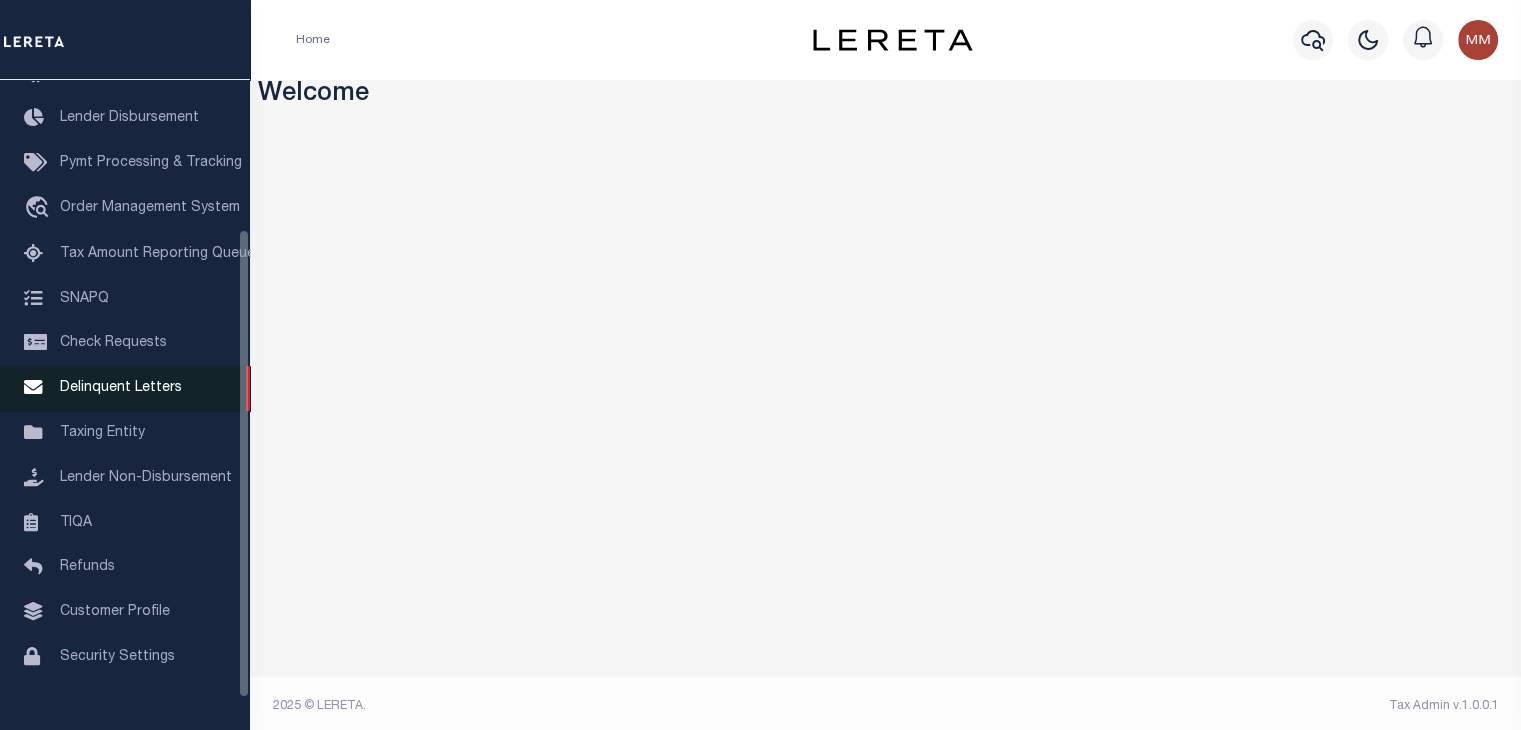 scroll, scrollTop: 248, scrollLeft: 0, axis: vertical 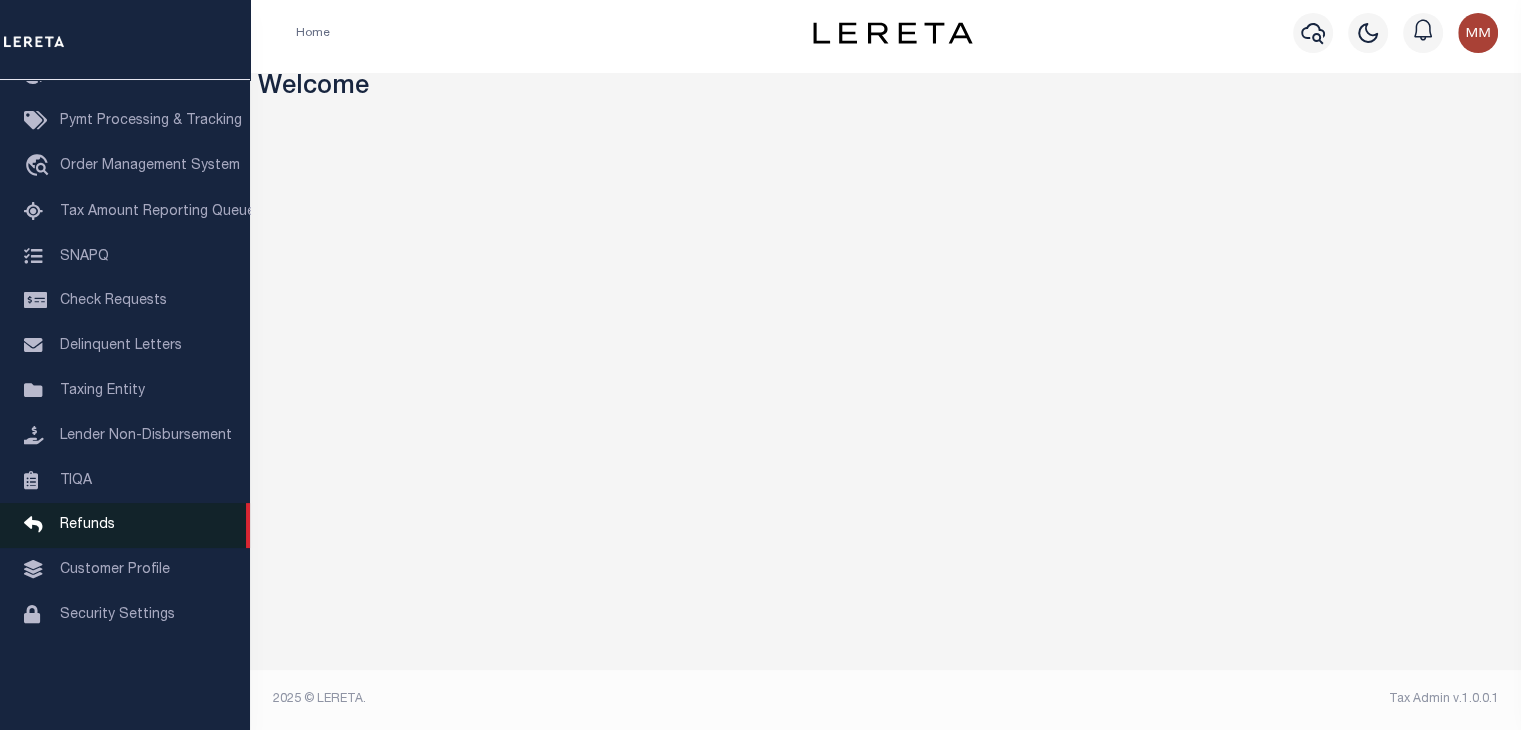 click on "[REFUNDS]" at bounding box center [87, 525] 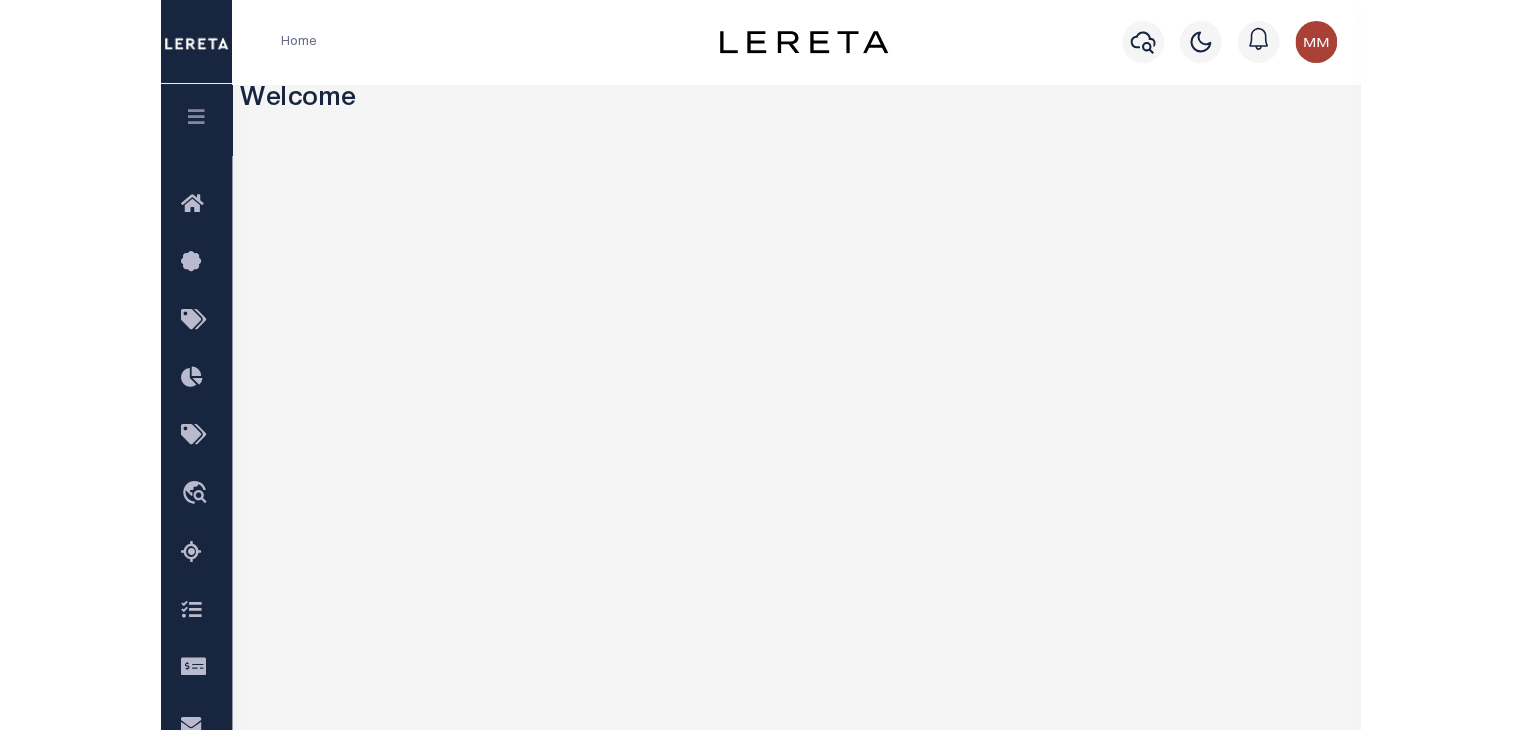 scroll, scrollTop: 0, scrollLeft: 0, axis: both 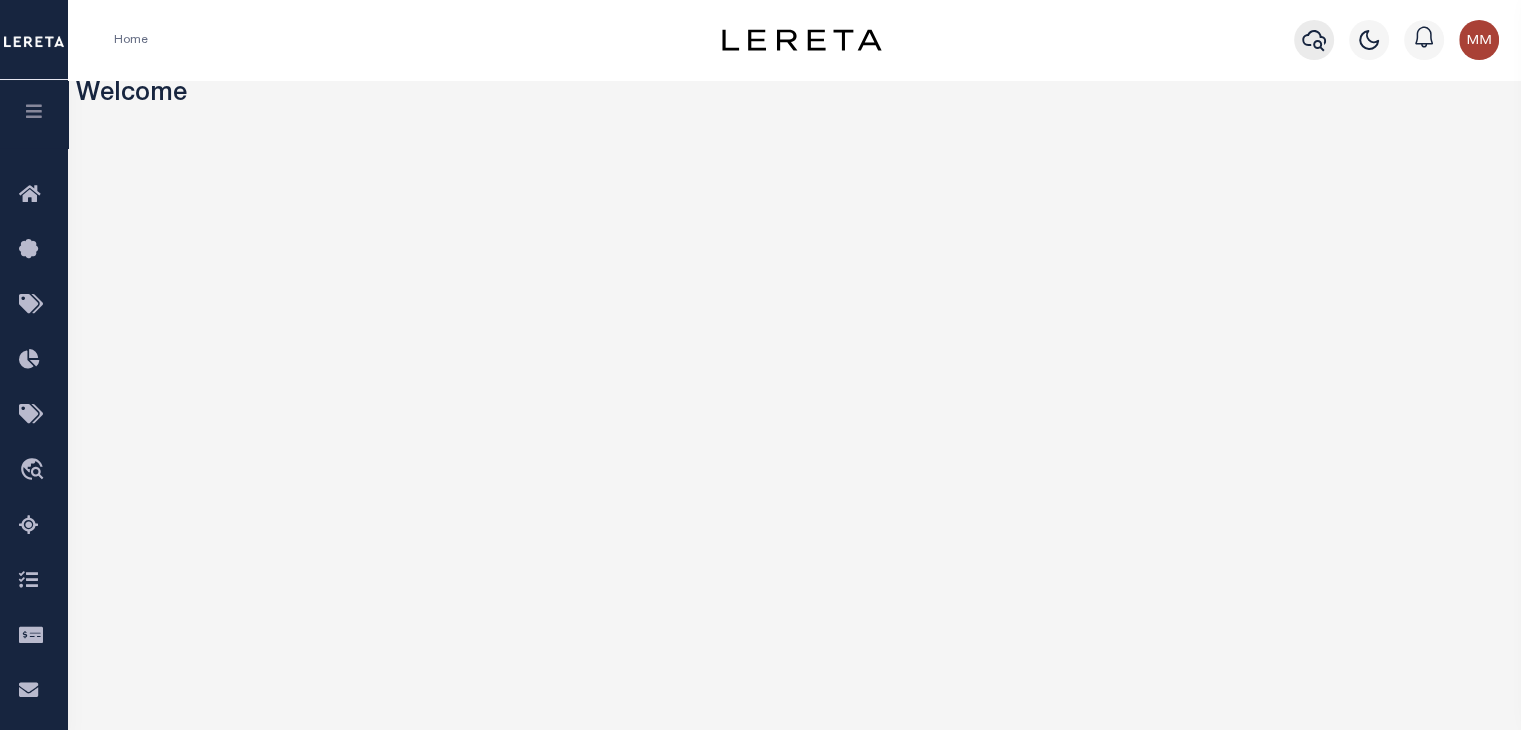 click at bounding box center (1314, 40) 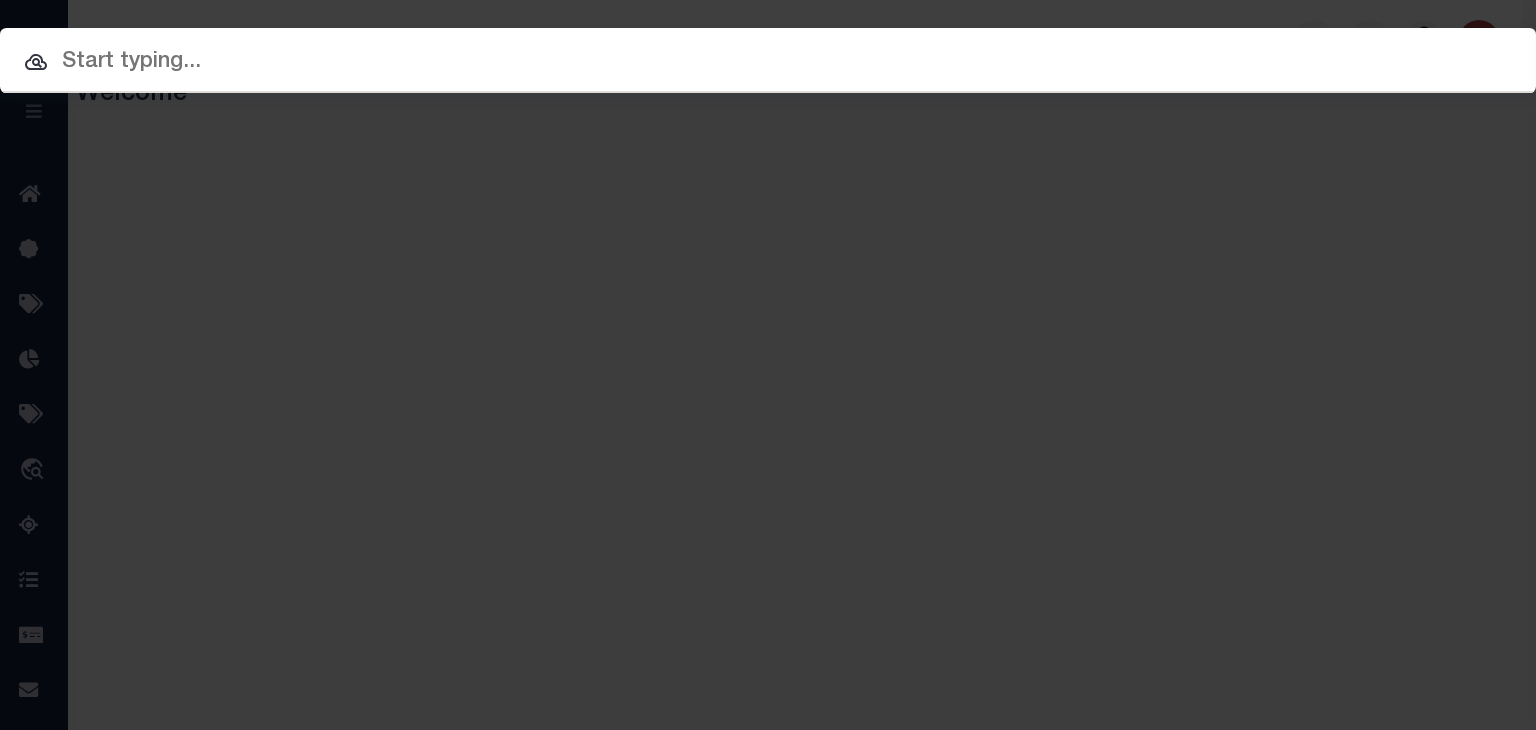 click at bounding box center [768, 62] 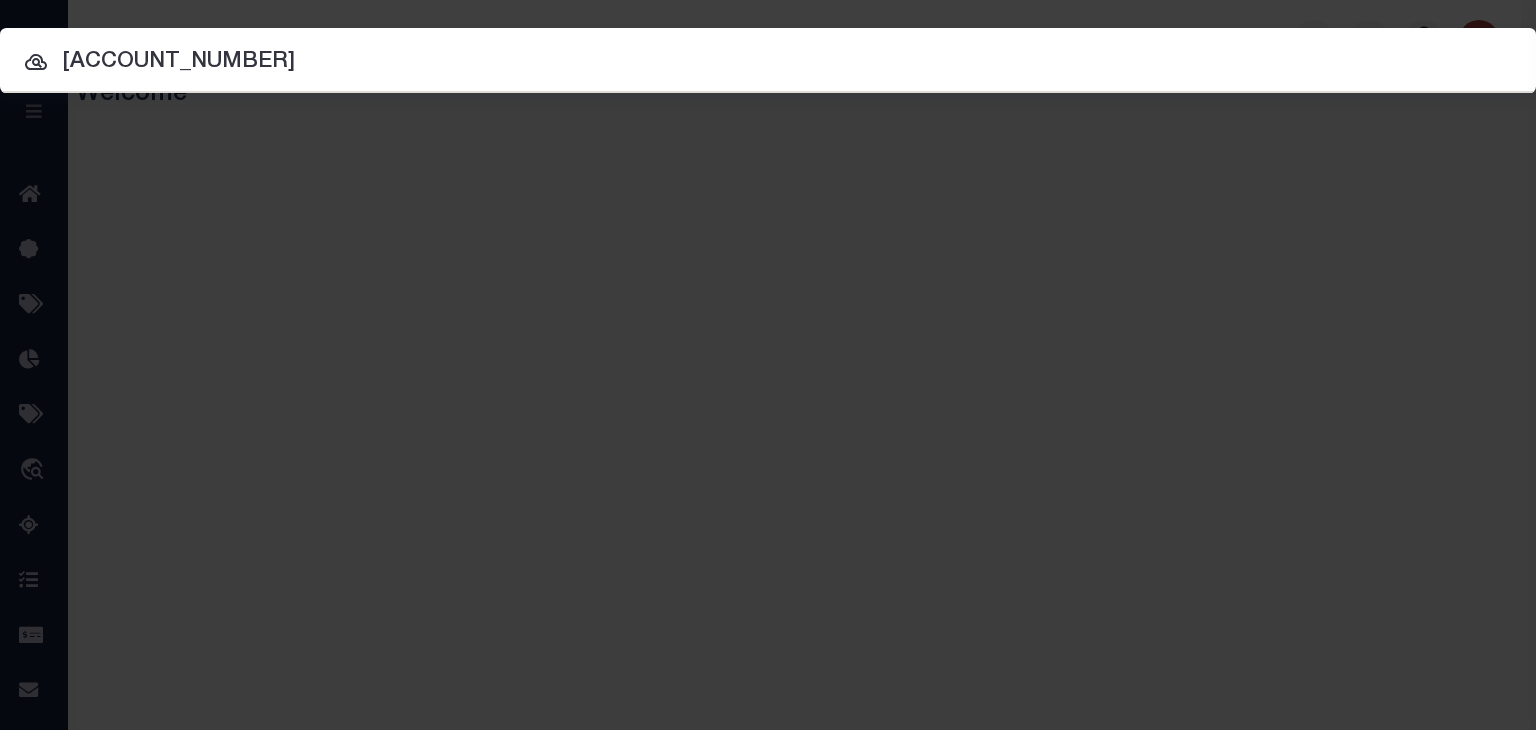 type on "[ACCOUNT_NUMBER]" 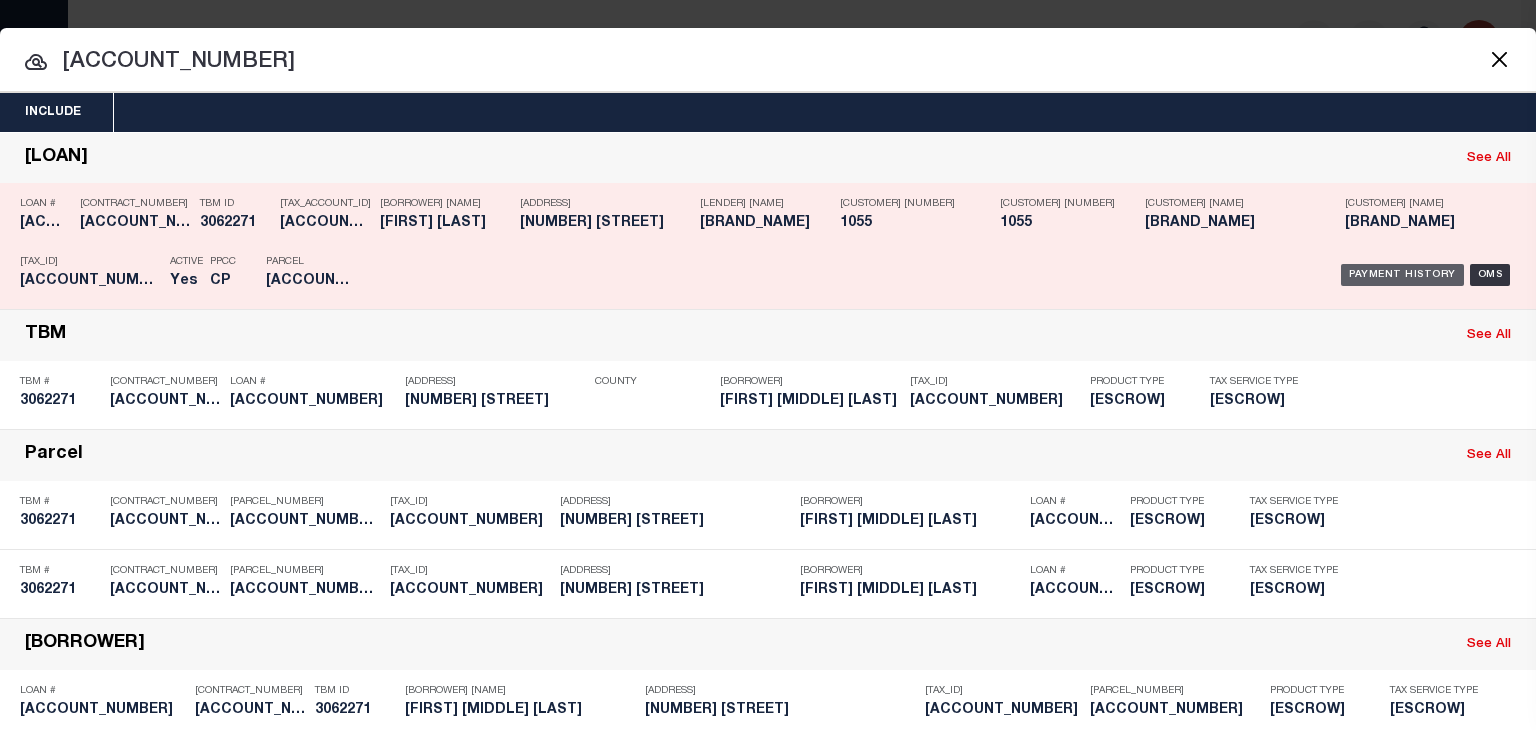 click on "Payment History" at bounding box center (1402, 275) 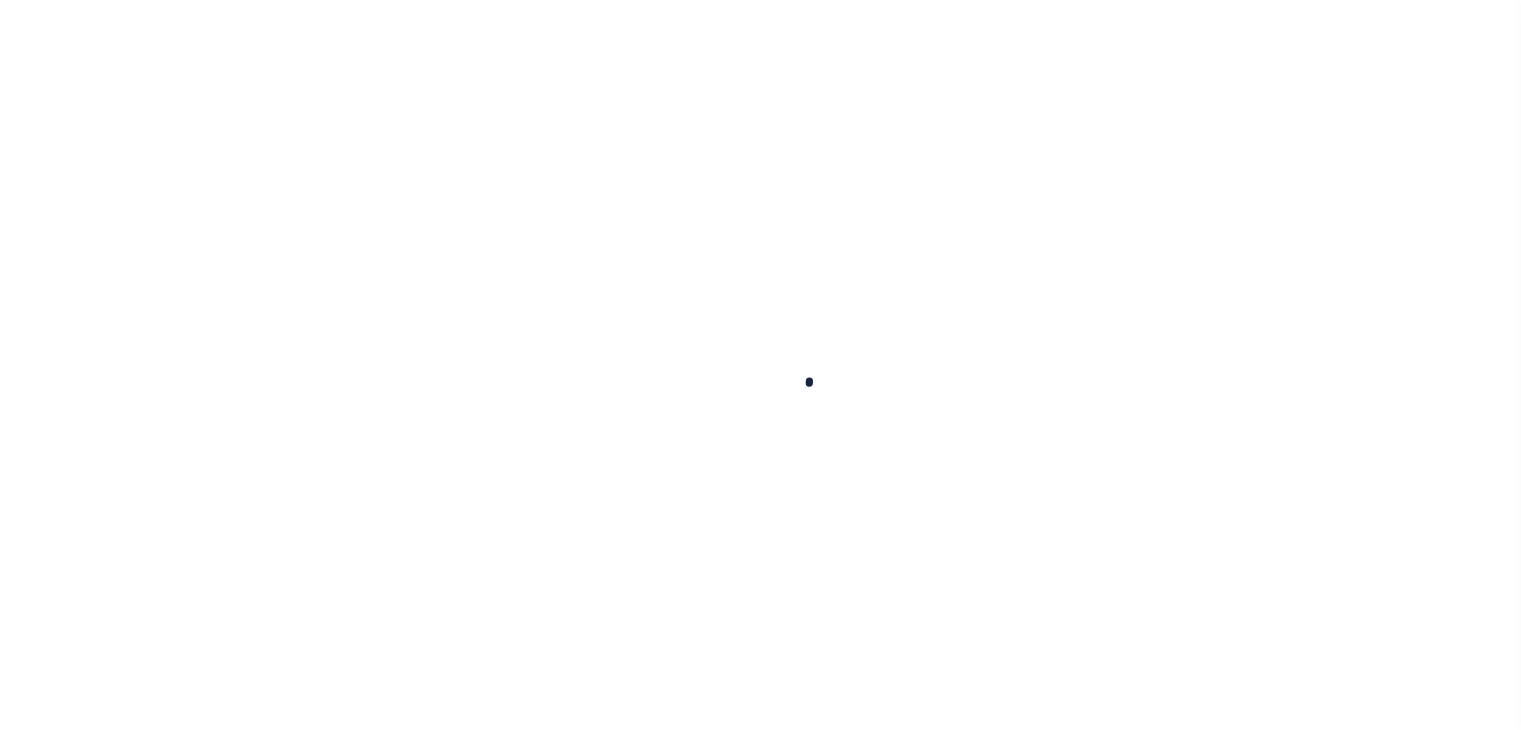 scroll, scrollTop: 0, scrollLeft: 0, axis: both 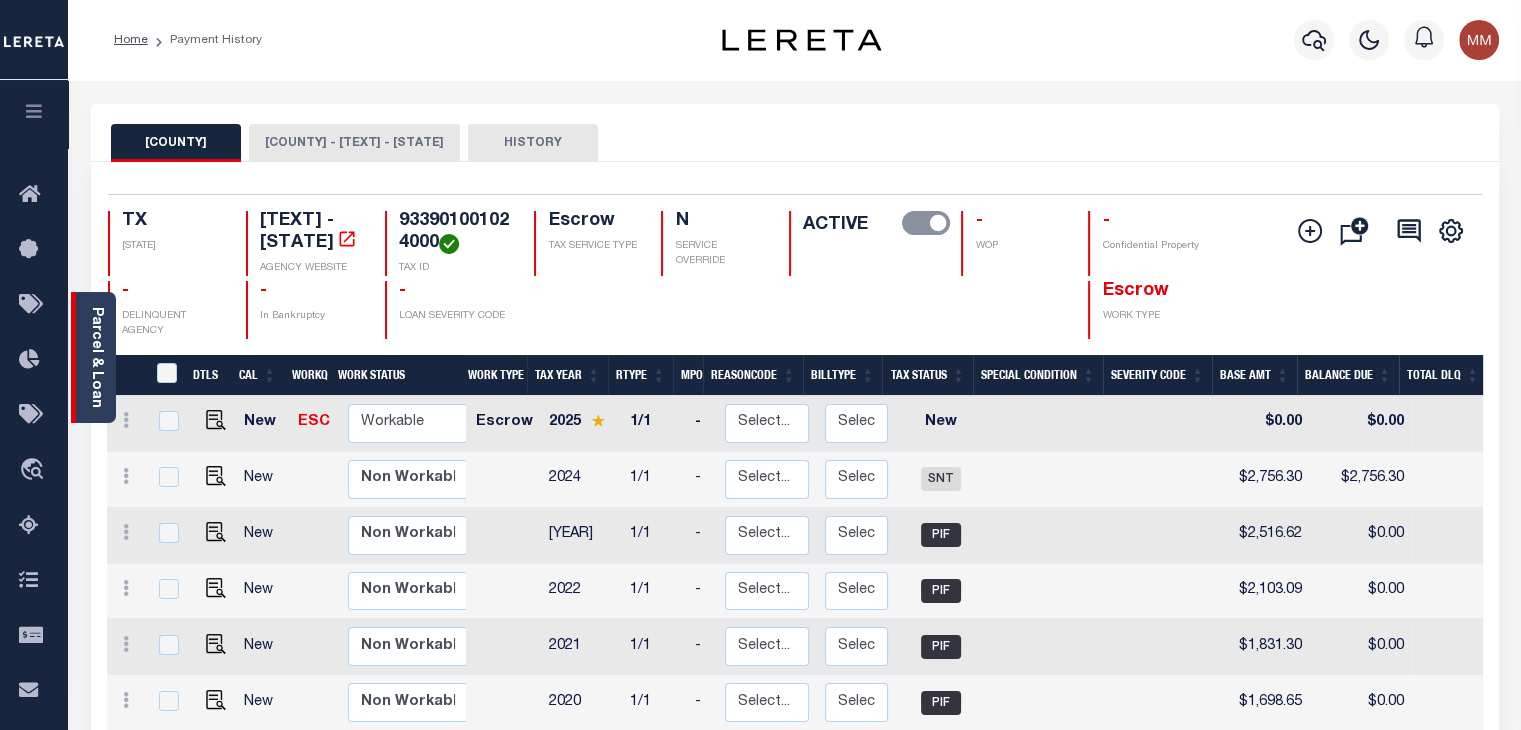 click on "Parcel & Loan" at bounding box center (93, 357) 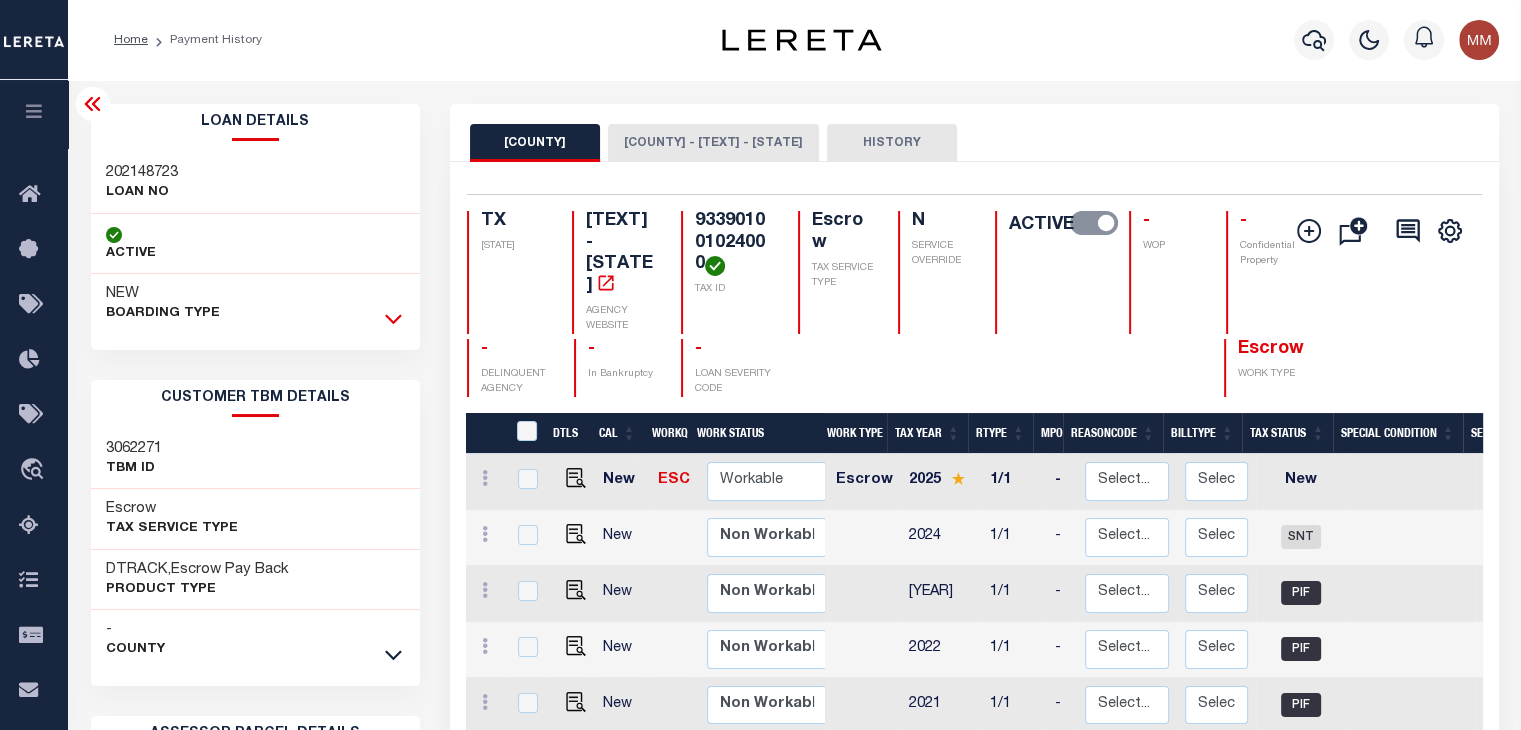 click at bounding box center [393, 320] 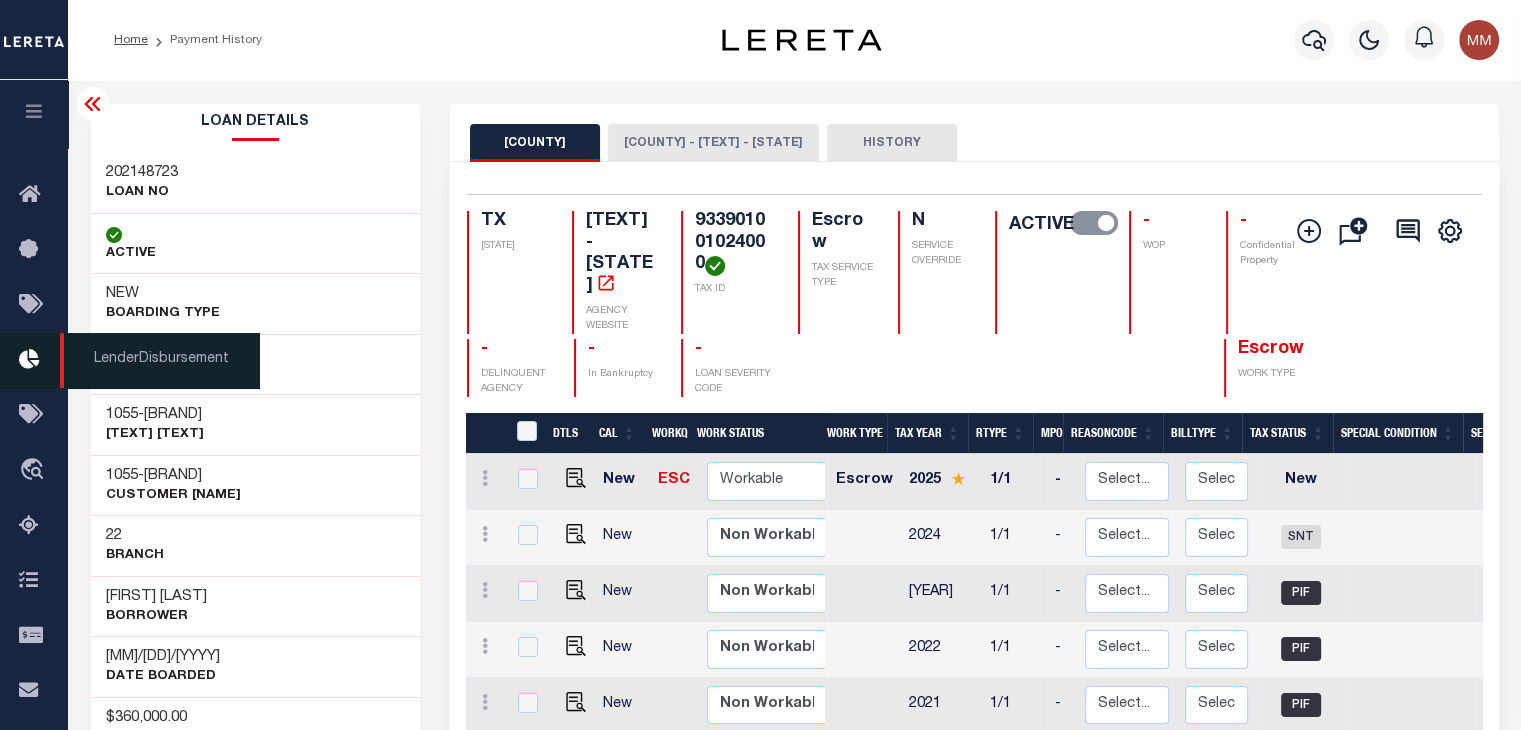drag, startPoint x: 100, startPoint y: 471, endPoint x: 5, endPoint y: 374, distance: 135.77187 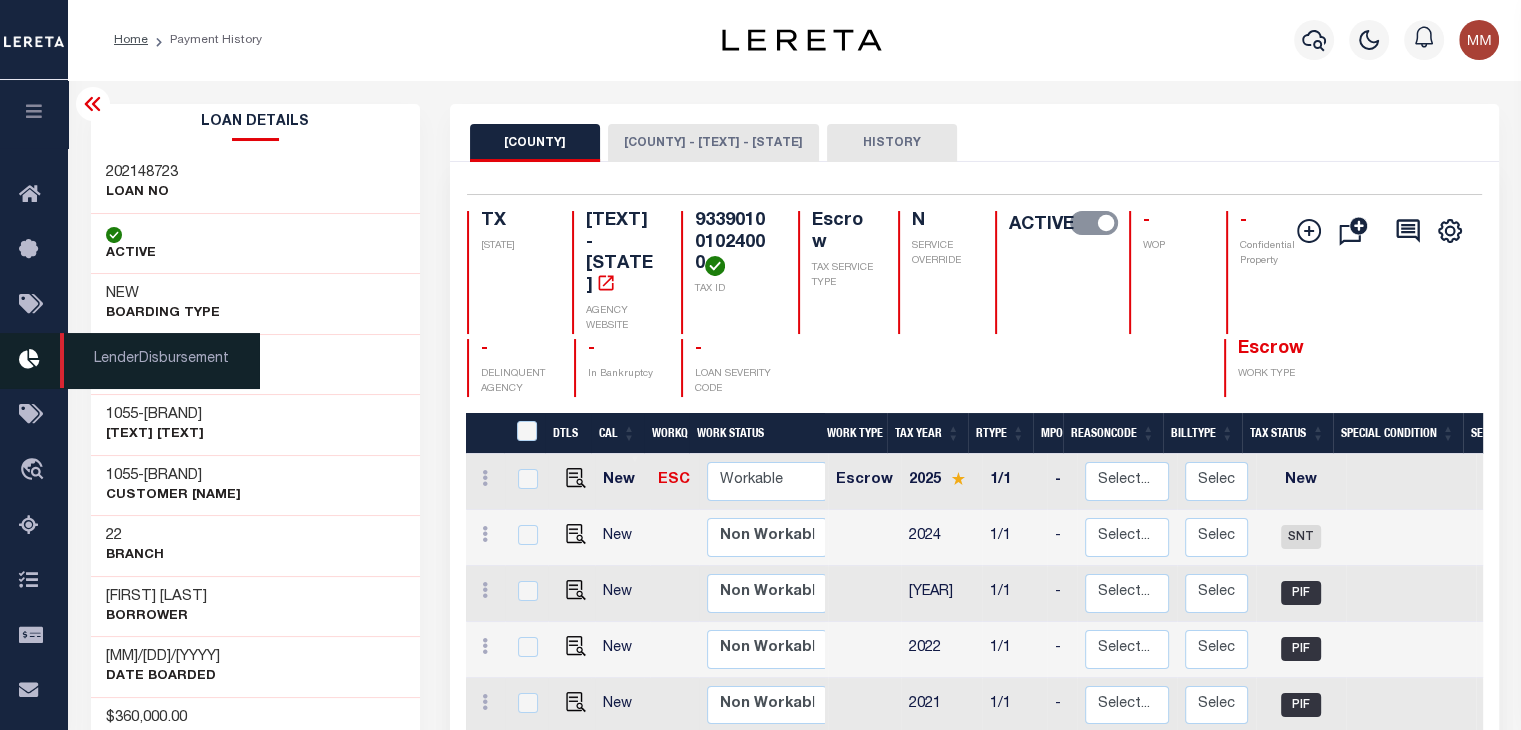 click on "1055  -  Prosperity Bank
CUSTOMER Name" at bounding box center [256, 485] 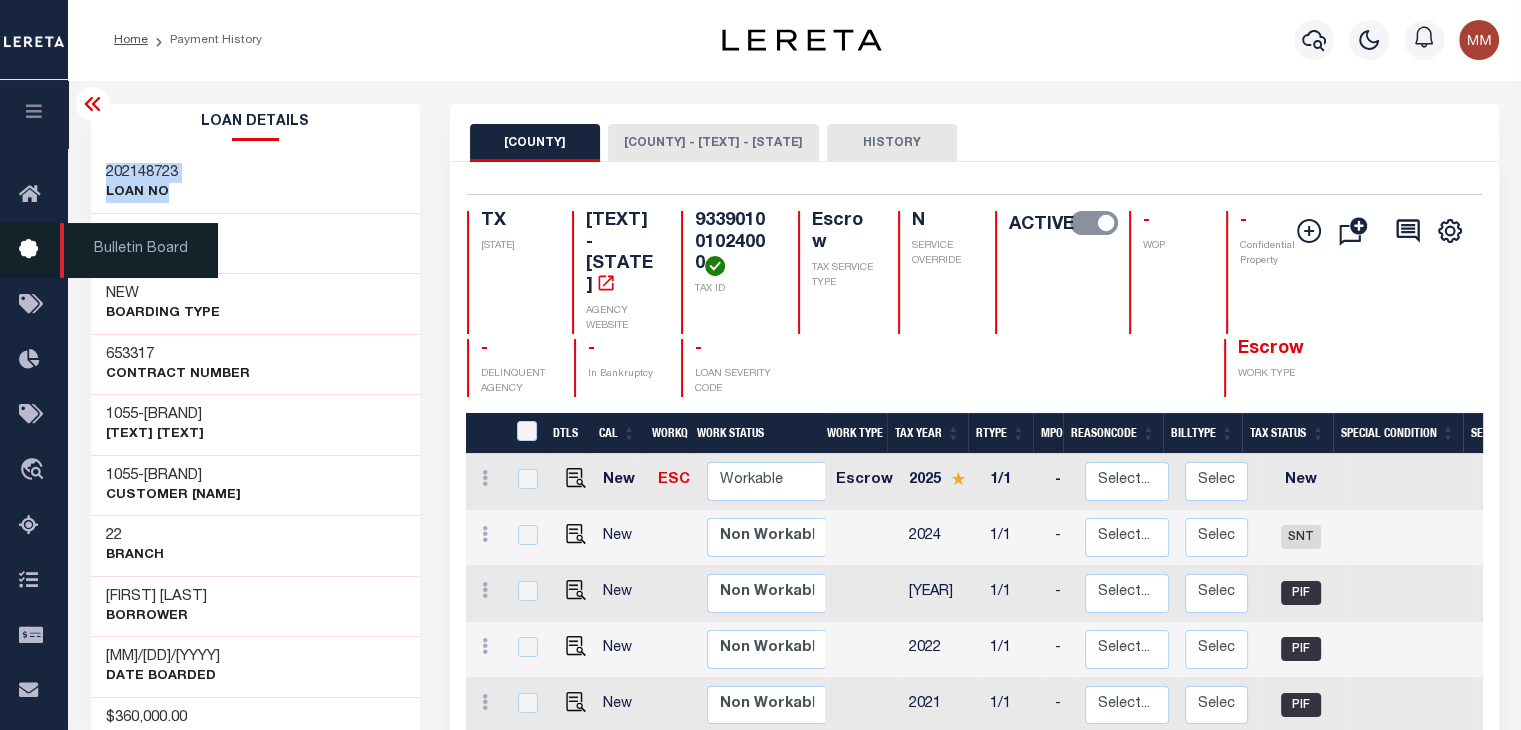drag, startPoint x: 108, startPoint y: 165, endPoint x: 40, endPoint y: 226, distance: 91.350975 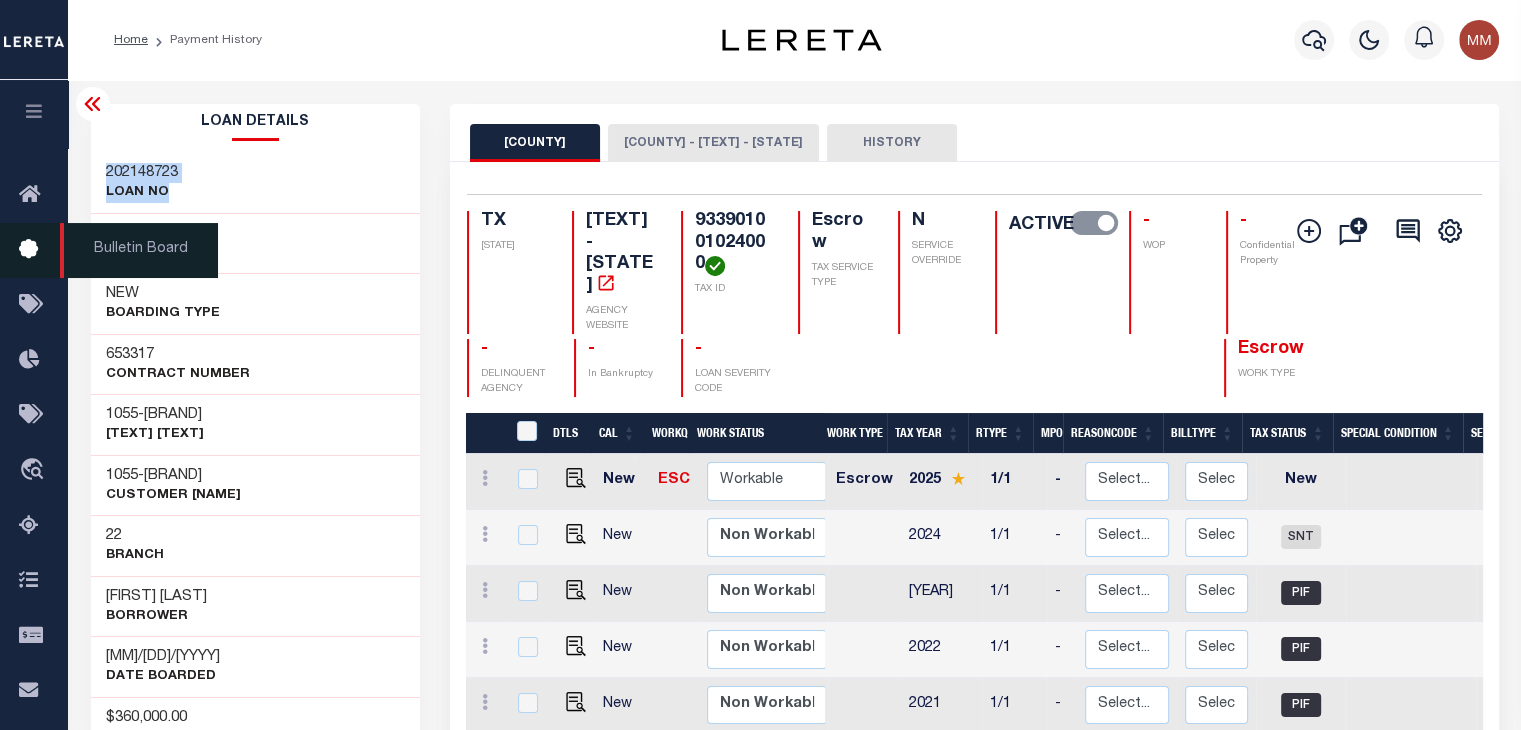 click on "202148723
LOAN NO" at bounding box center (142, 183) 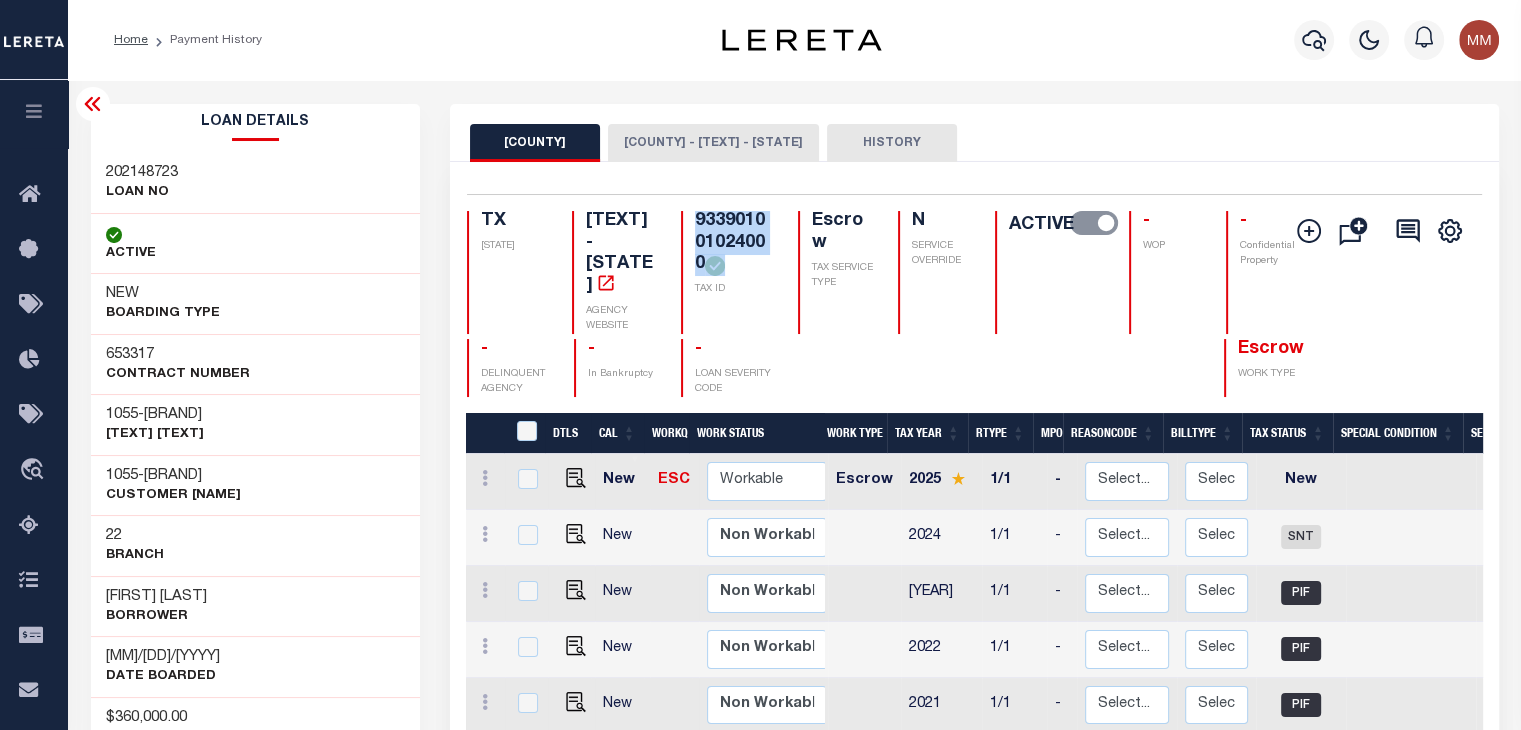 drag, startPoint x: 688, startPoint y: 218, endPoint x: 759, endPoint y: 274, distance: 90.426765 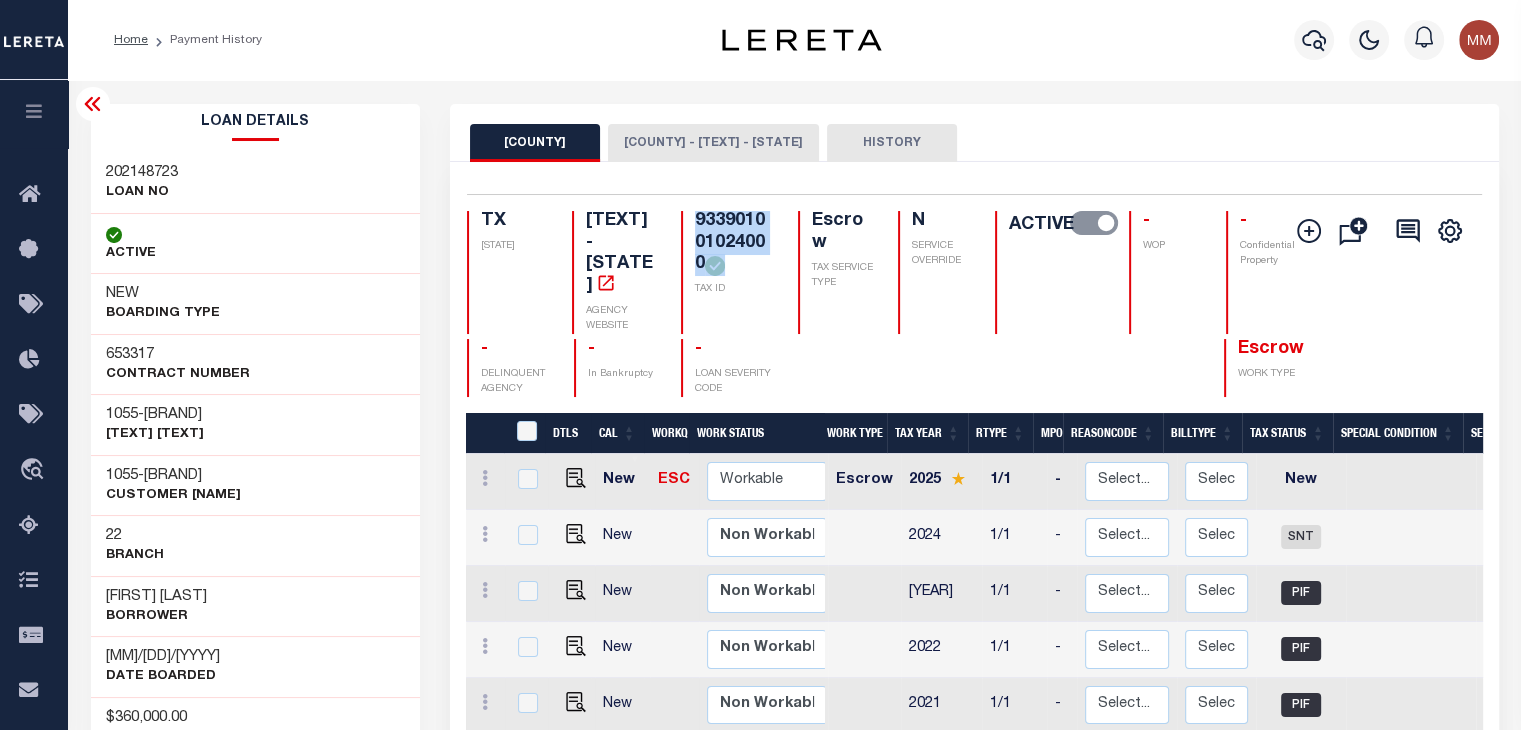 copy on "933901001024000" 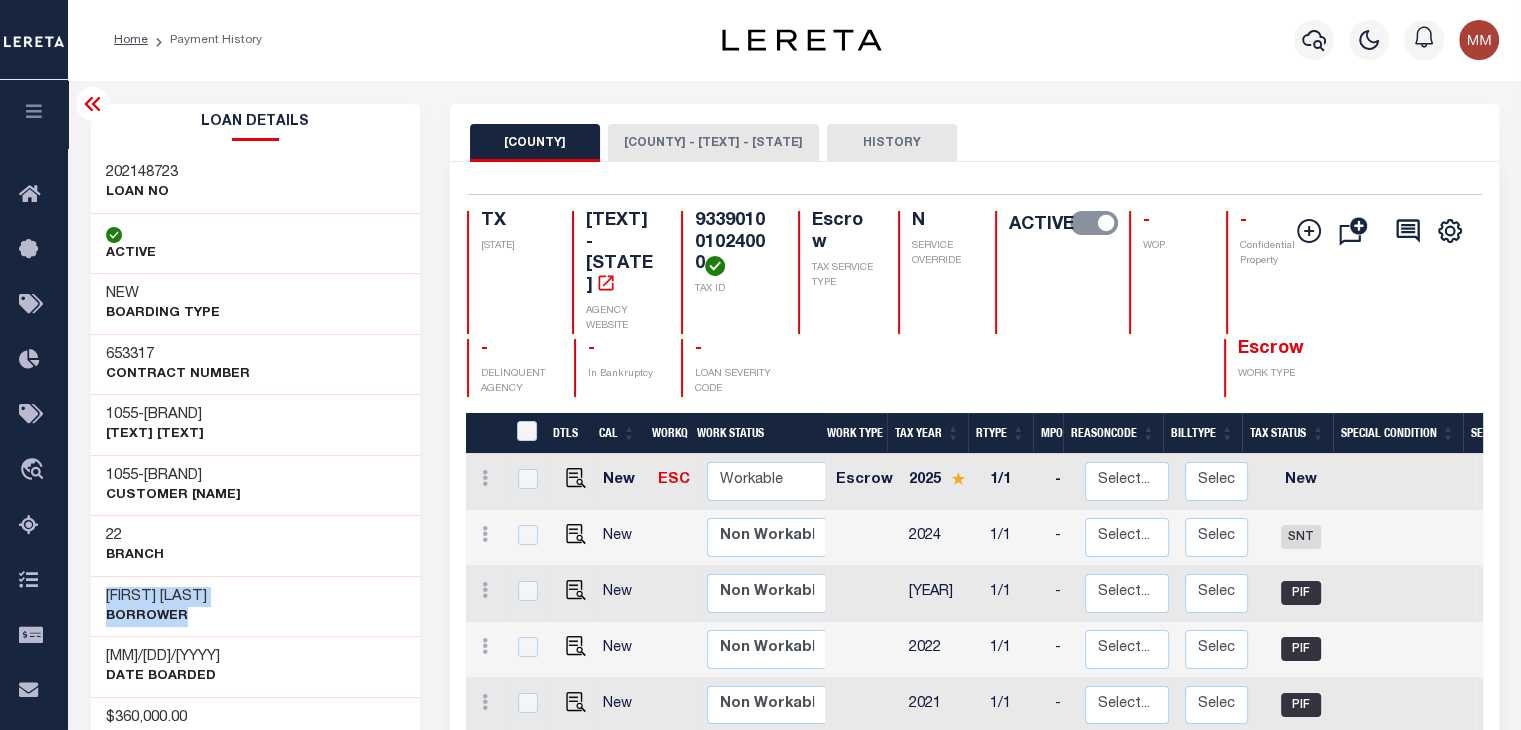 drag, startPoint x: 99, startPoint y: 582, endPoint x: 316, endPoint y: 588, distance: 217.08293 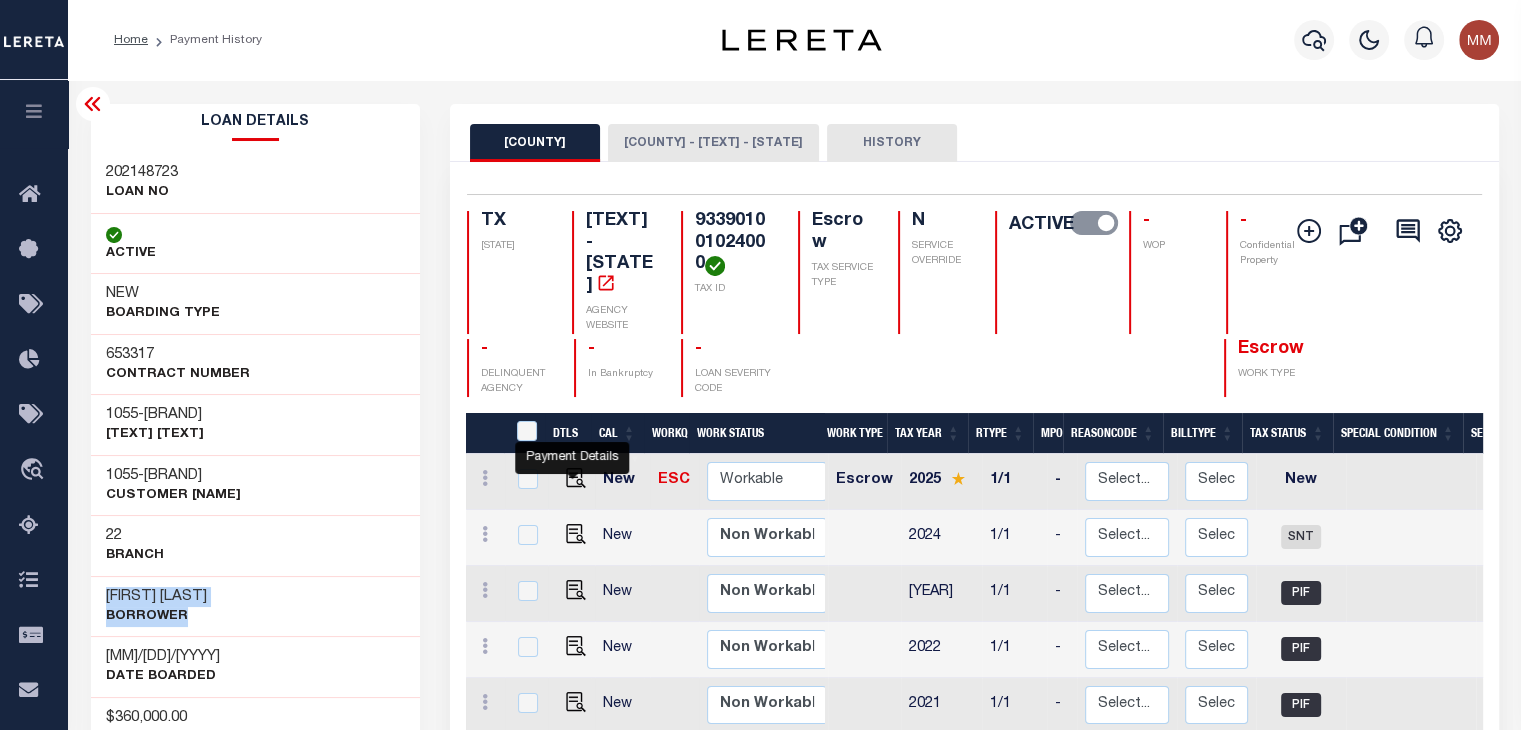 drag, startPoint x: 576, startPoint y: 511, endPoint x: 500, endPoint y: 454, distance: 95 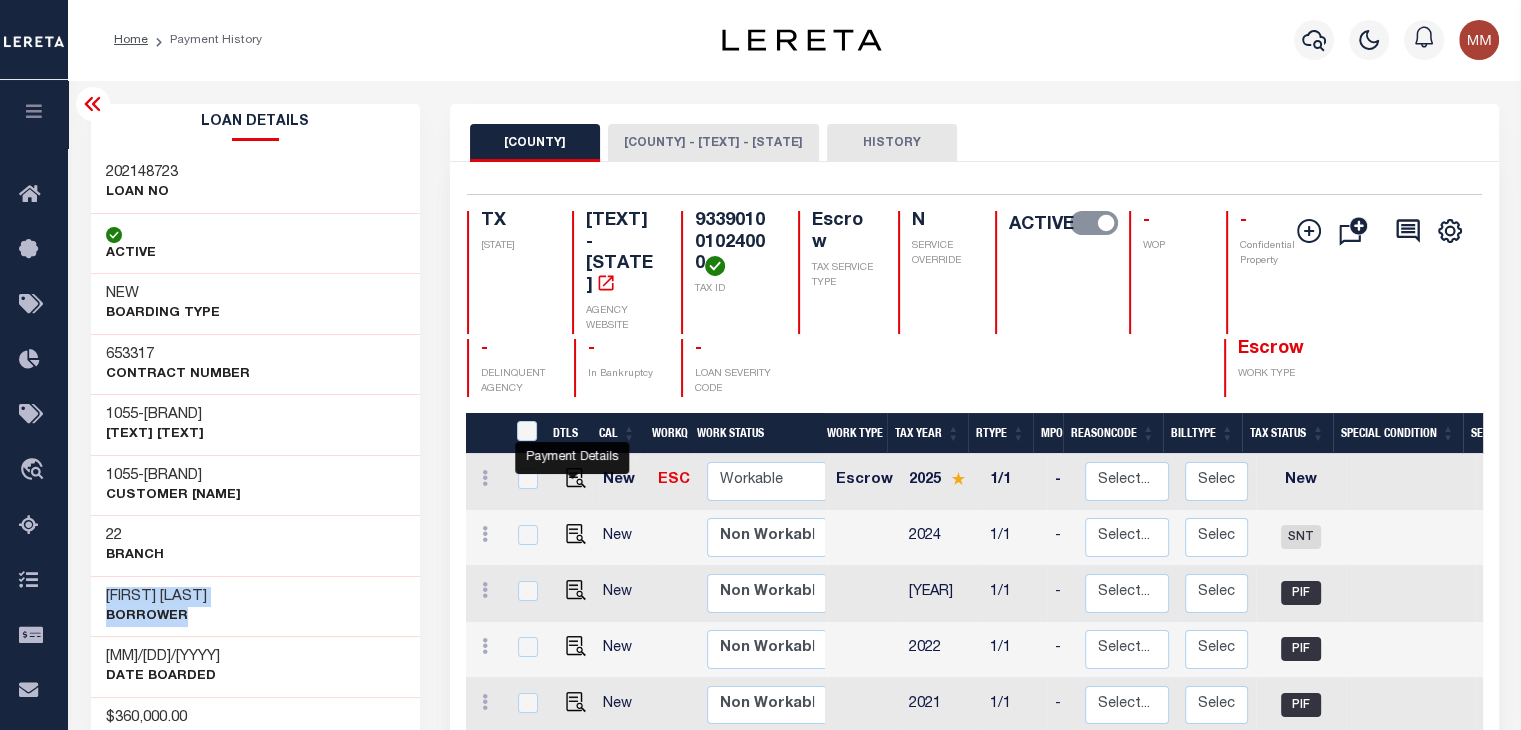click at bounding box center [576, 534] 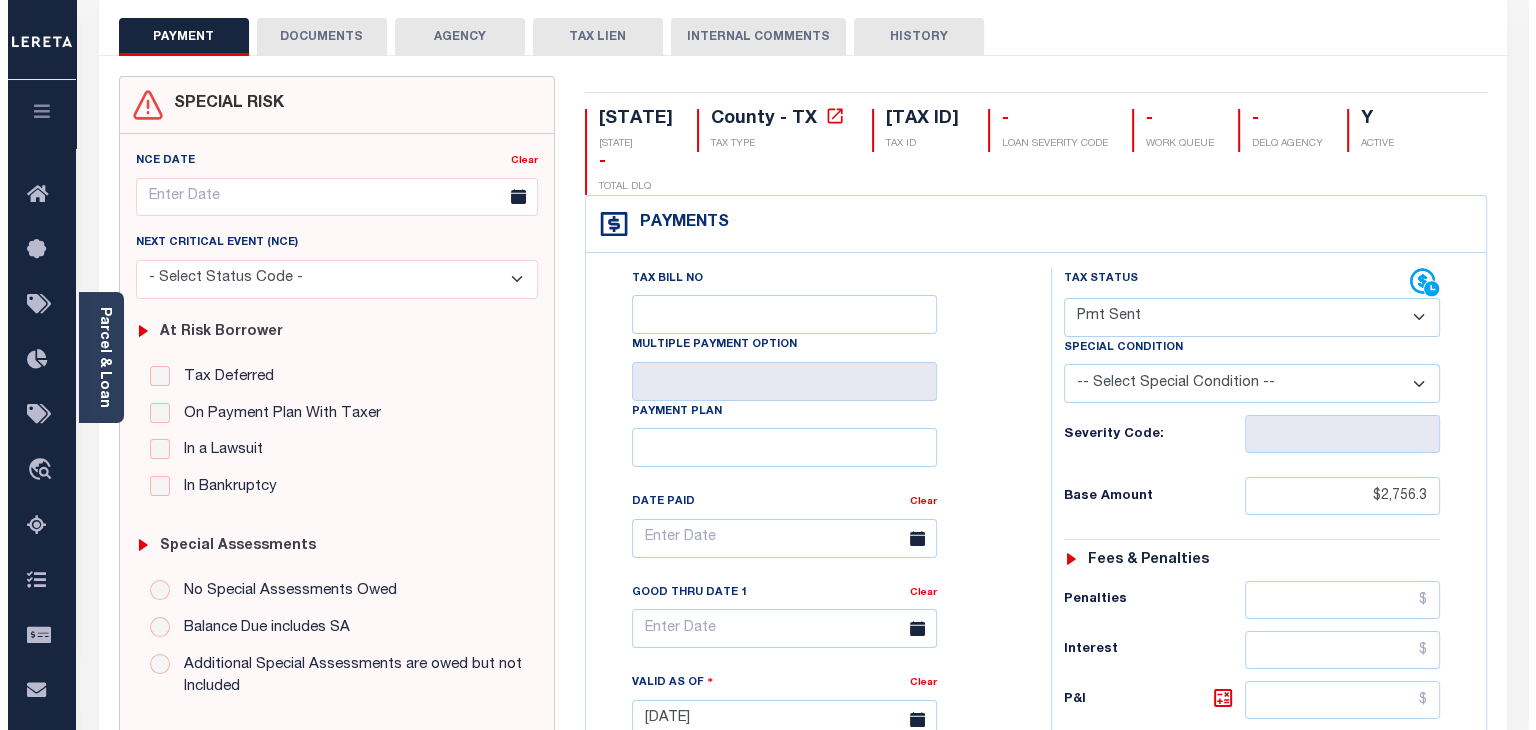 scroll, scrollTop: 0, scrollLeft: 0, axis: both 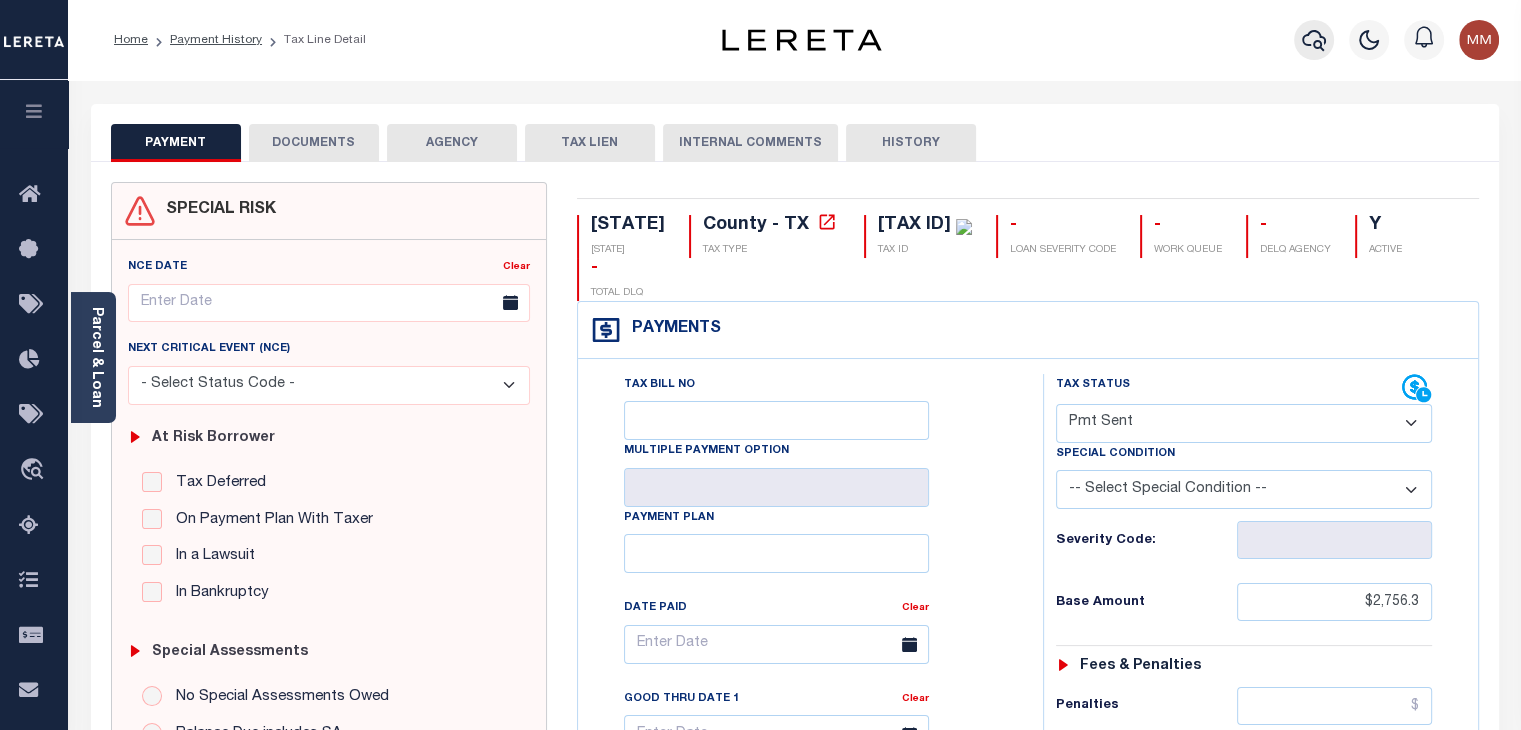 click at bounding box center [1314, 40] 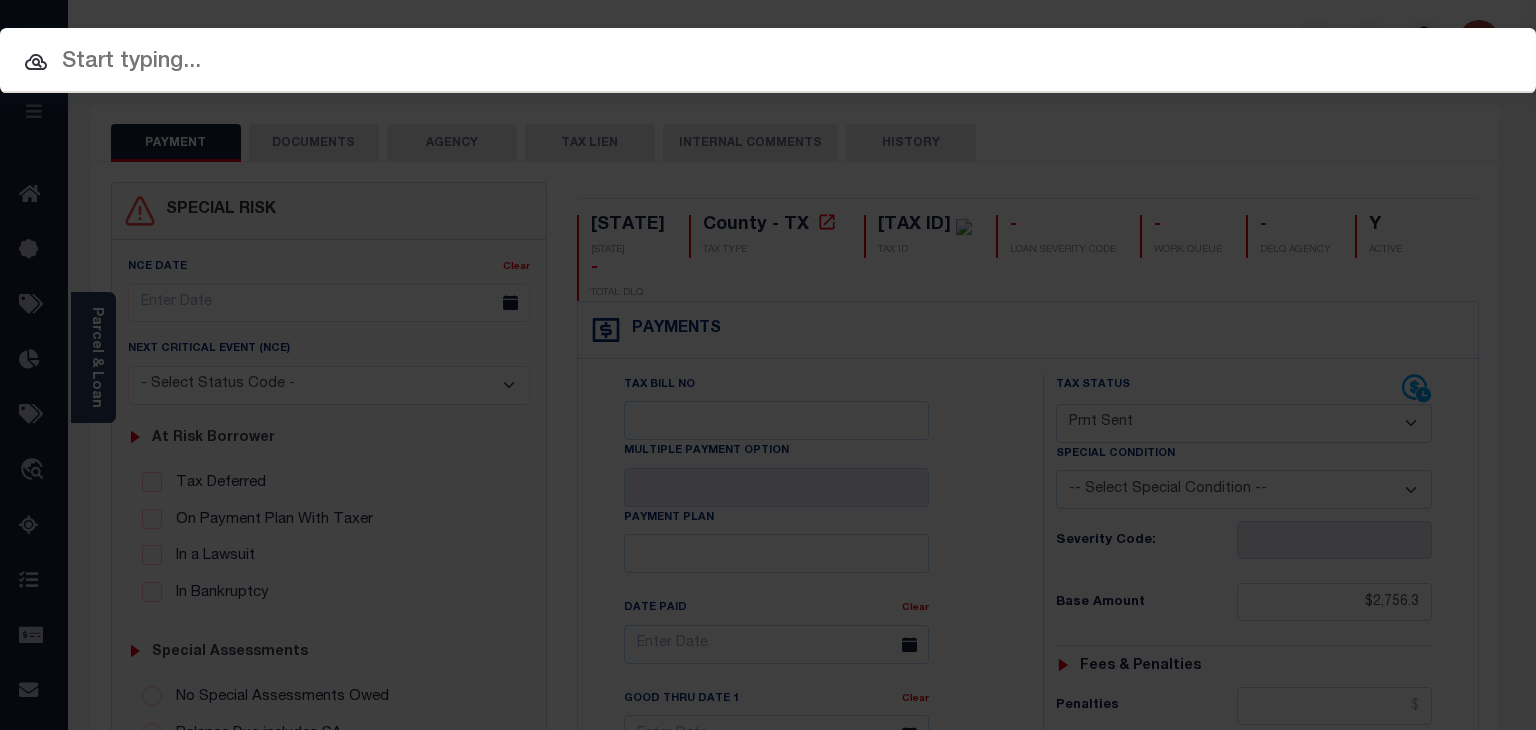 drag, startPoint x: 1164, startPoint y: 74, endPoint x: 1153, endPoint y: 60, distance: 17.804493 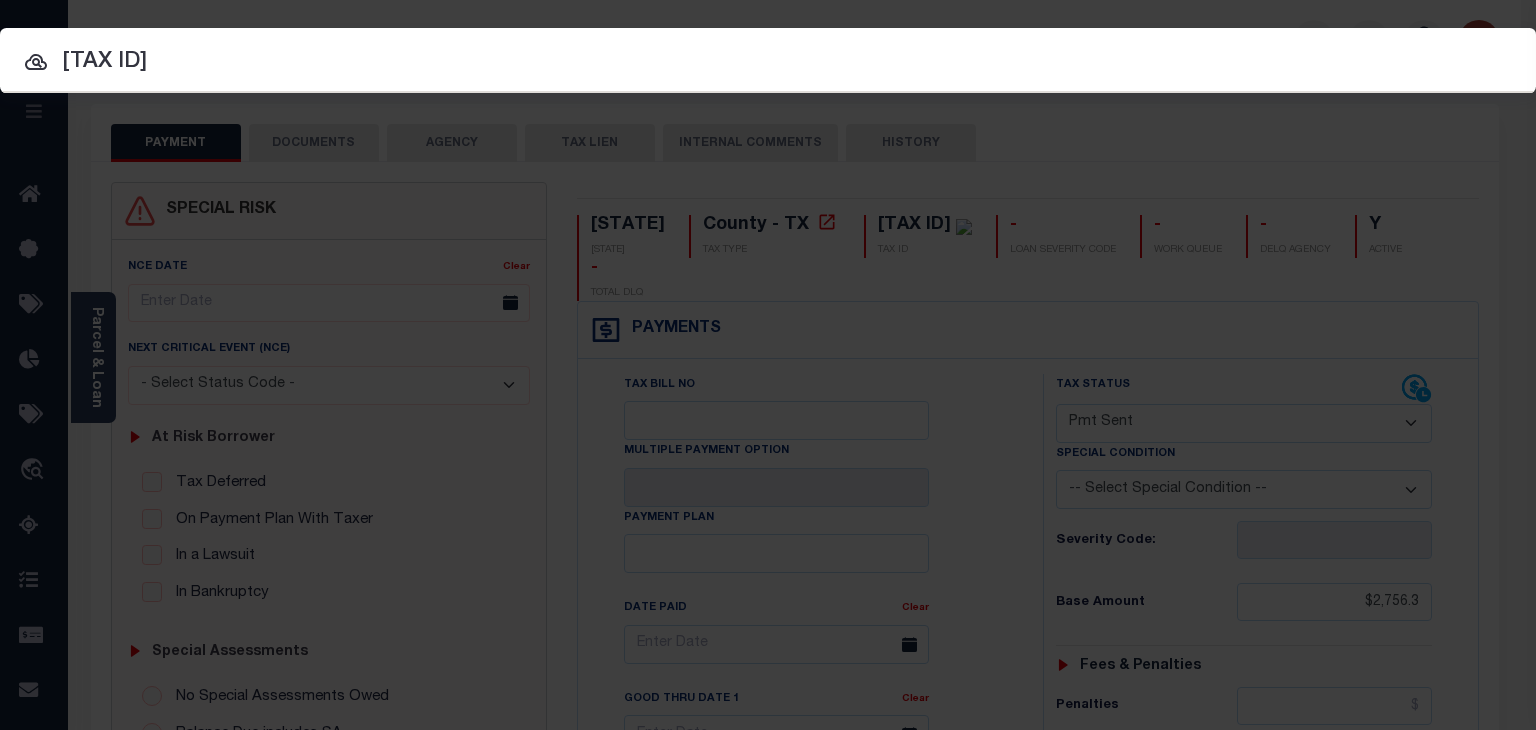 type on "519000-397-002-000" 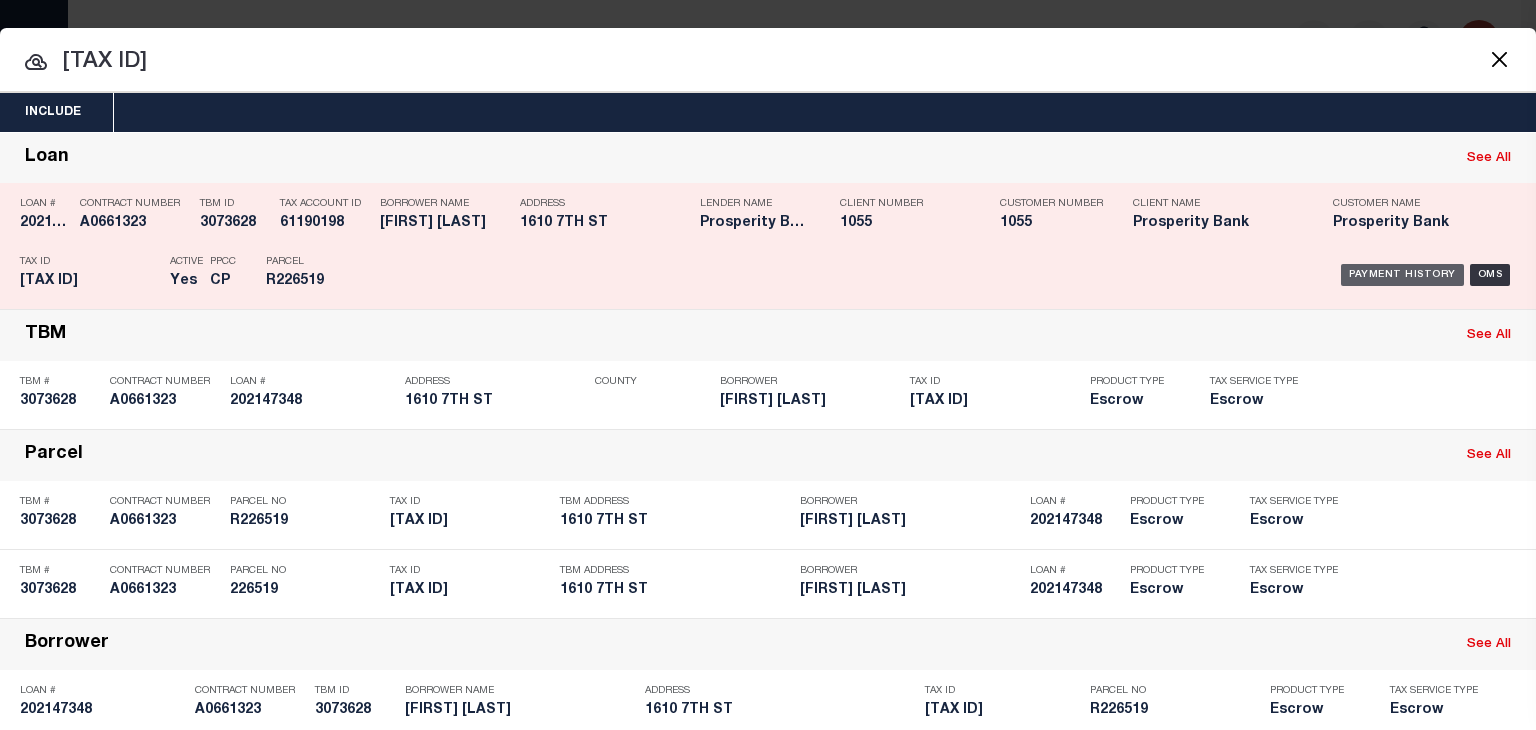 click on "Payment History" at bounding box center [1402, 275] 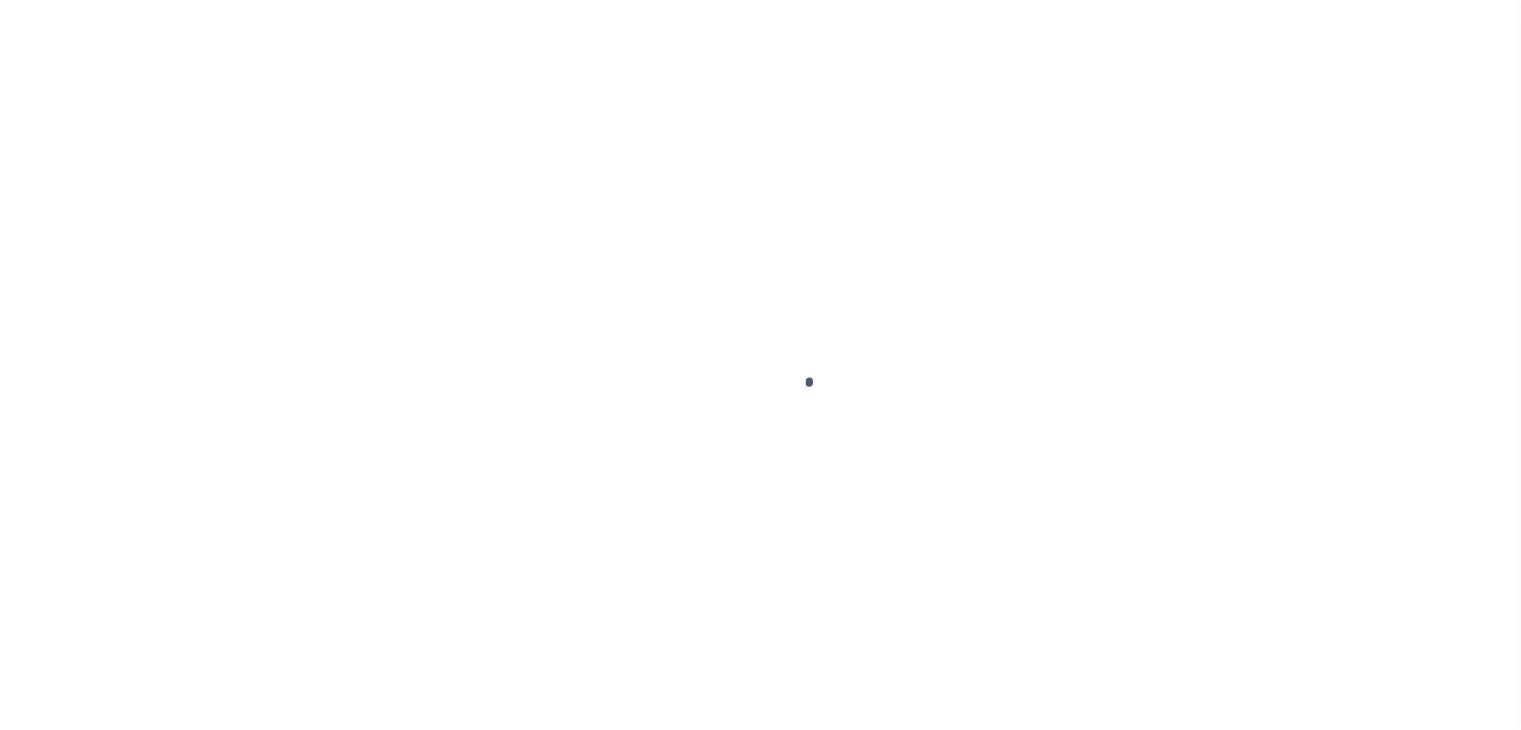 scroll, scrollTop: 0, scrollLeft: 0, axis: both 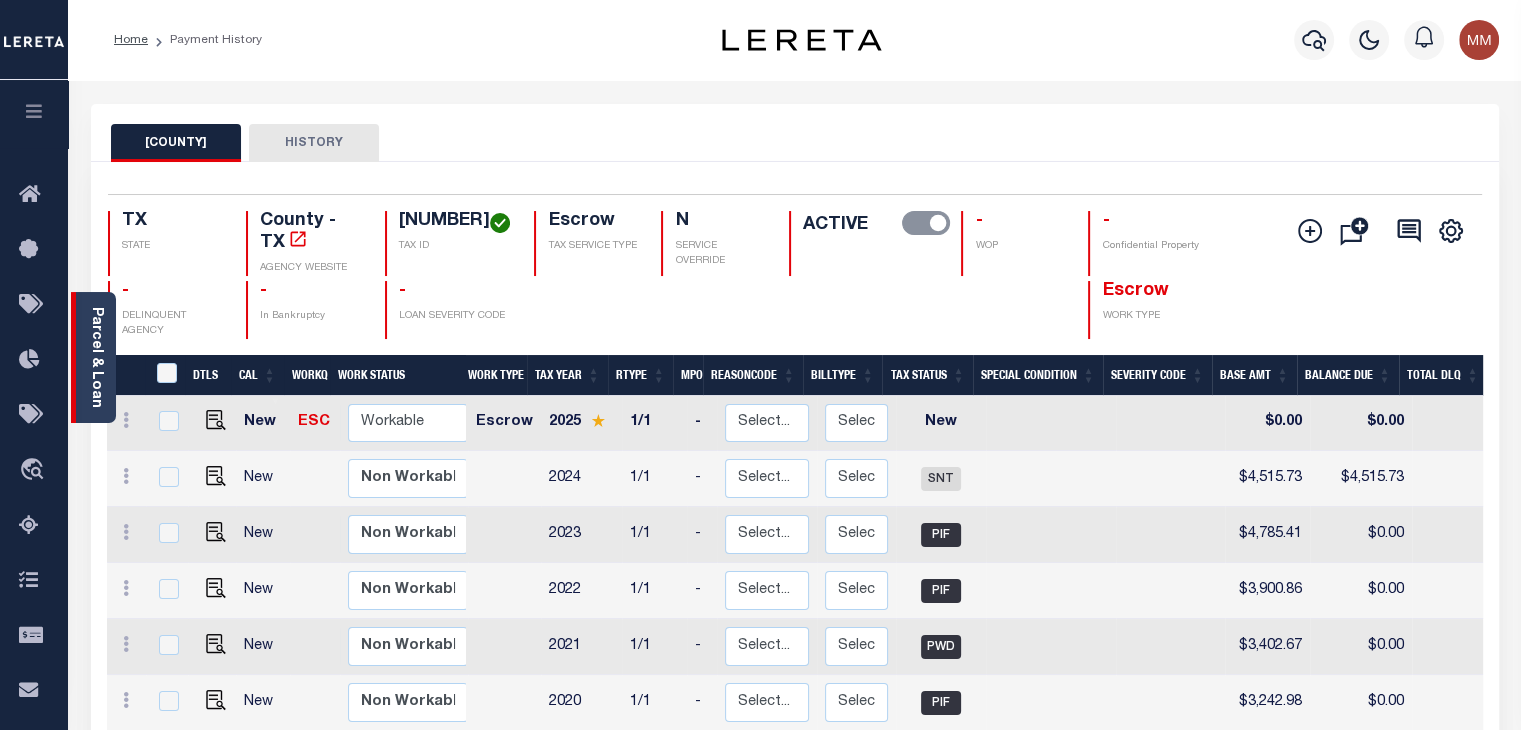 click on "Parcel & Loan" at bounding box center (93, 357) 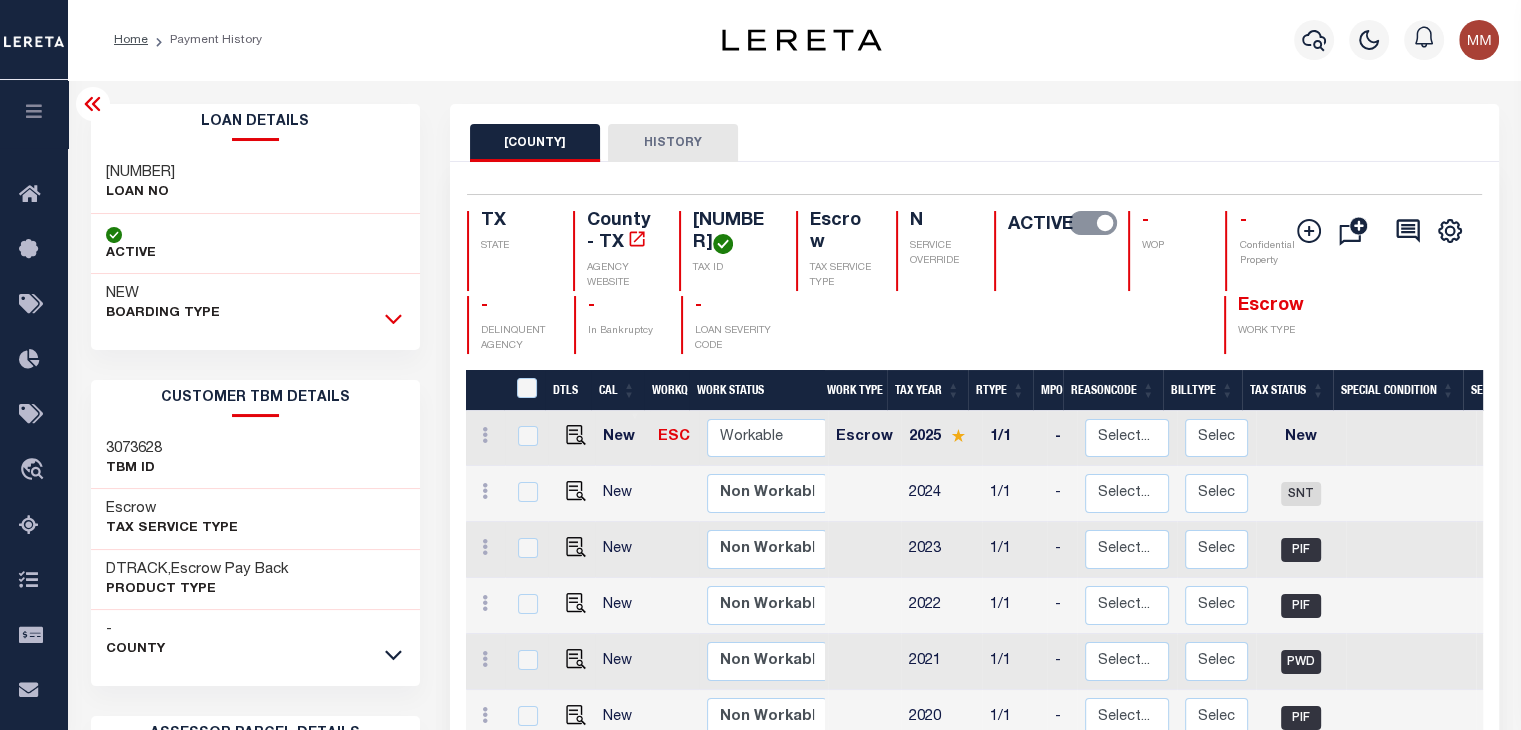 click at bounding box center [393, 318] 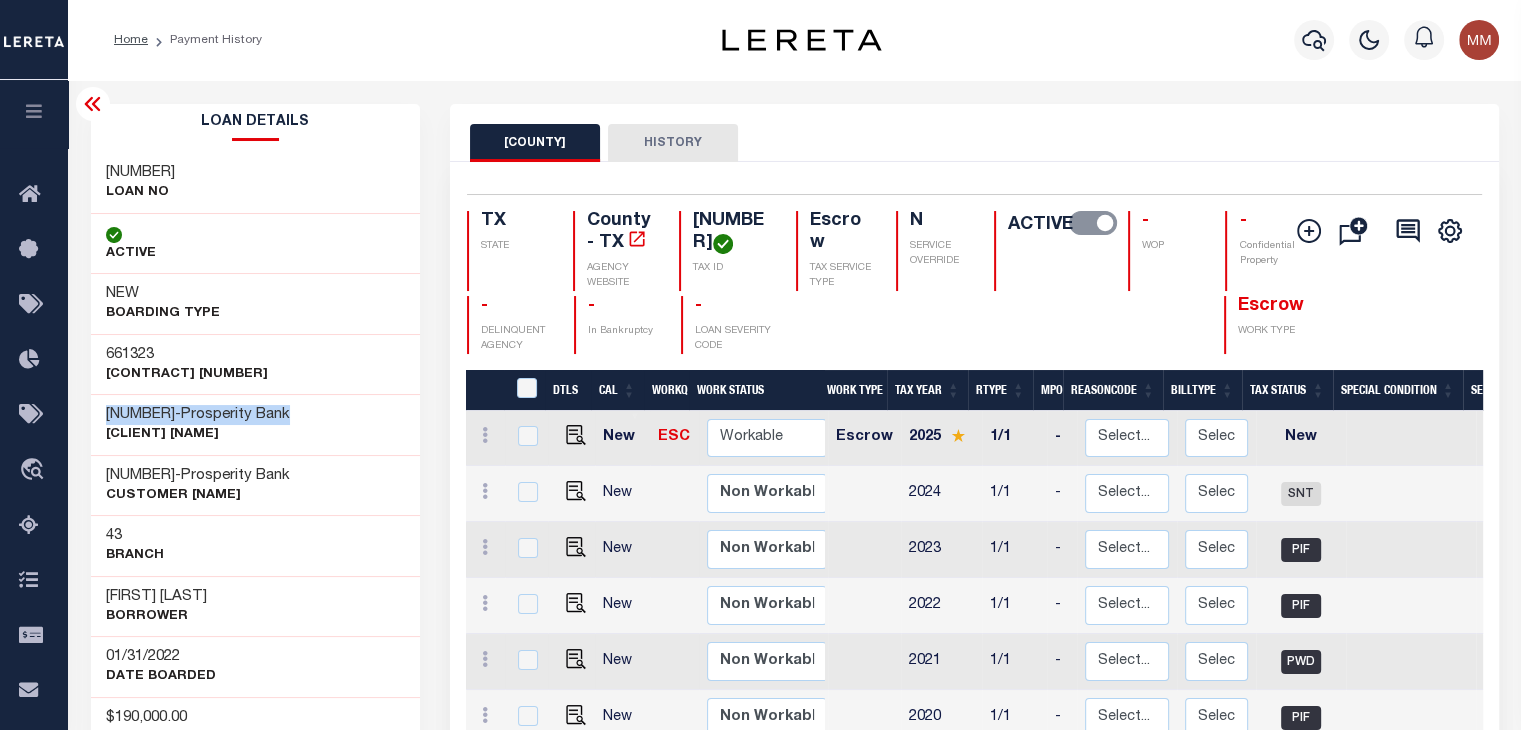 drag, startPoint x: 107, startPoint y: 414, endPoint x: 288, endPoint y: 421, distance: 181.13531 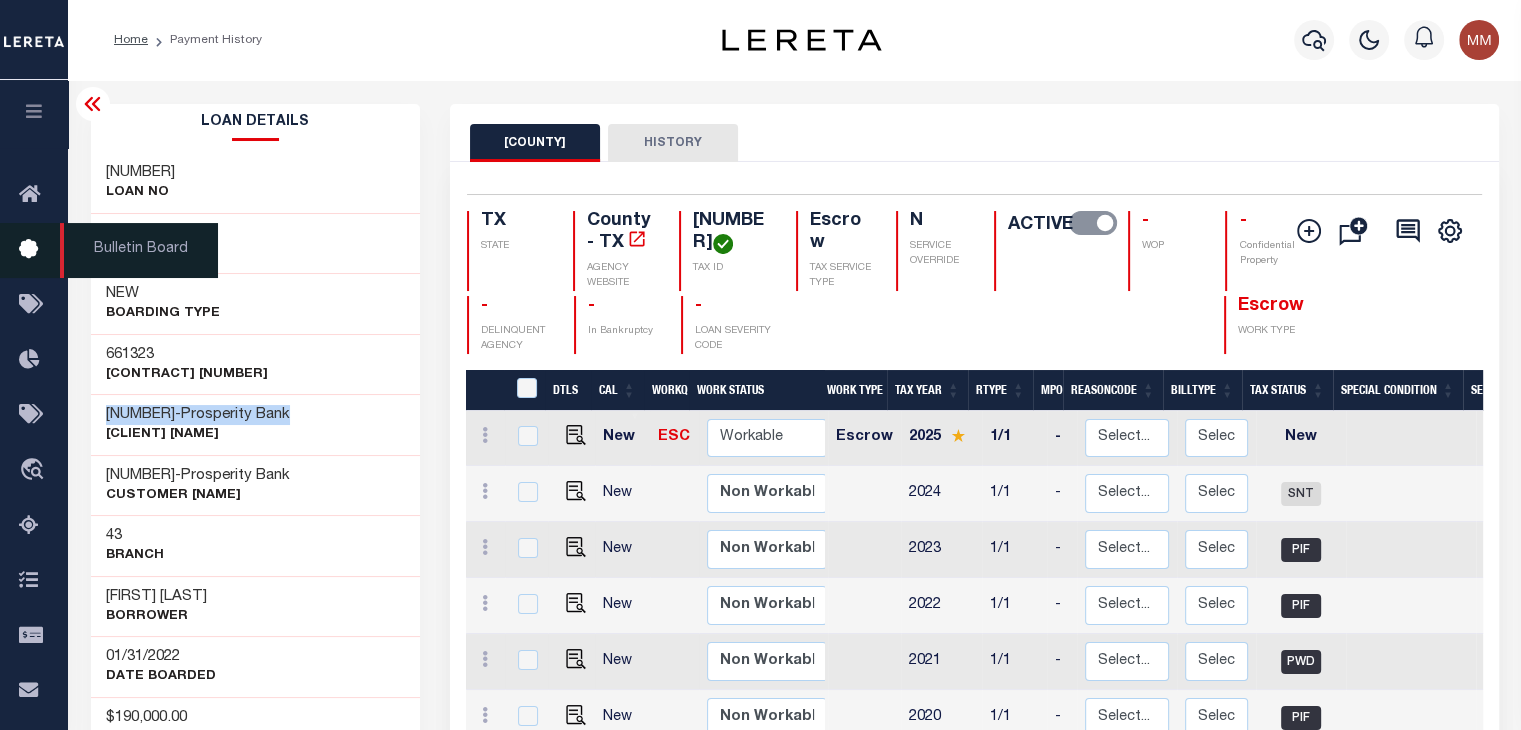 copy on "1055  -   Prosperity Bank" 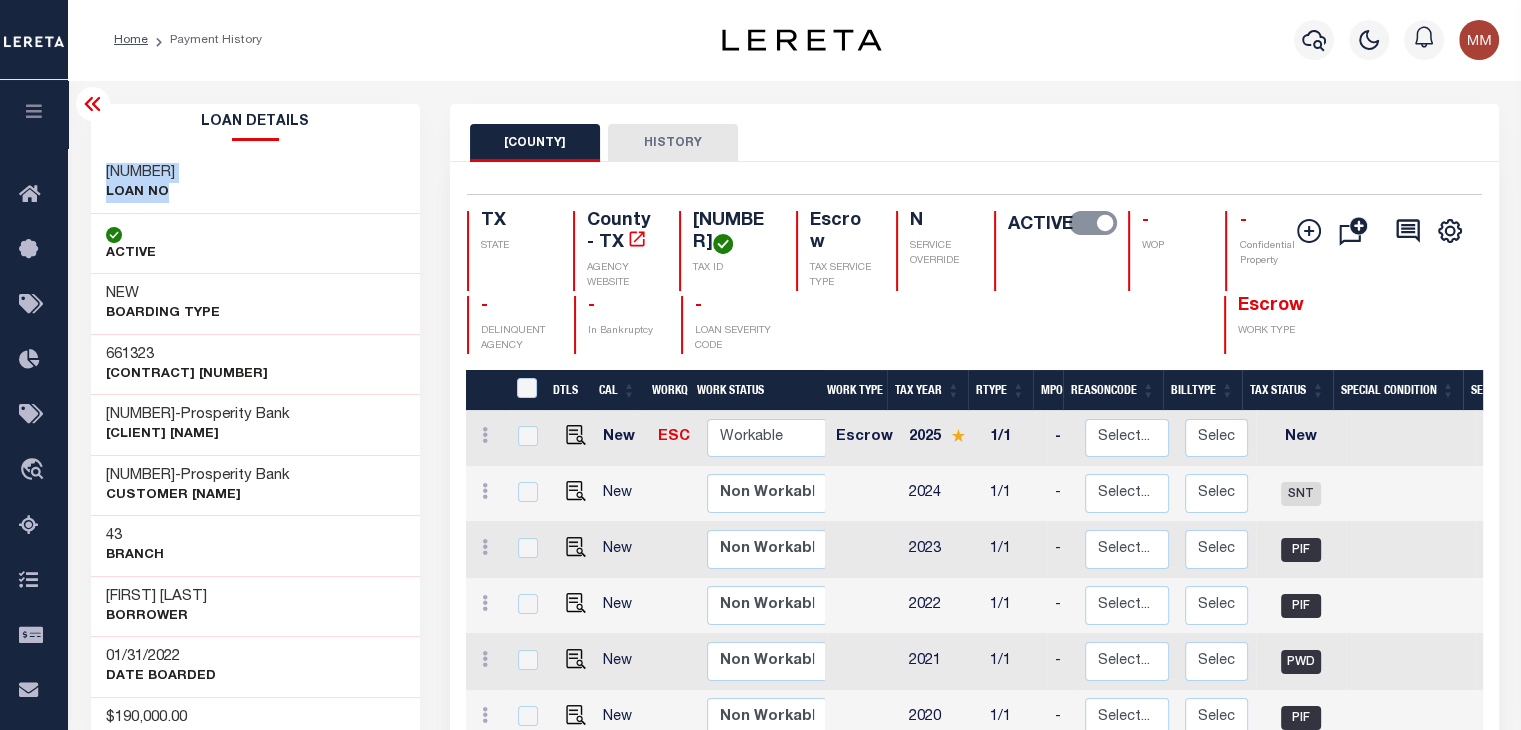 drag, startPoint x: 104, startPoint y: 173, endPoint x: 170, endPoint y: 193, distance: 68.96376 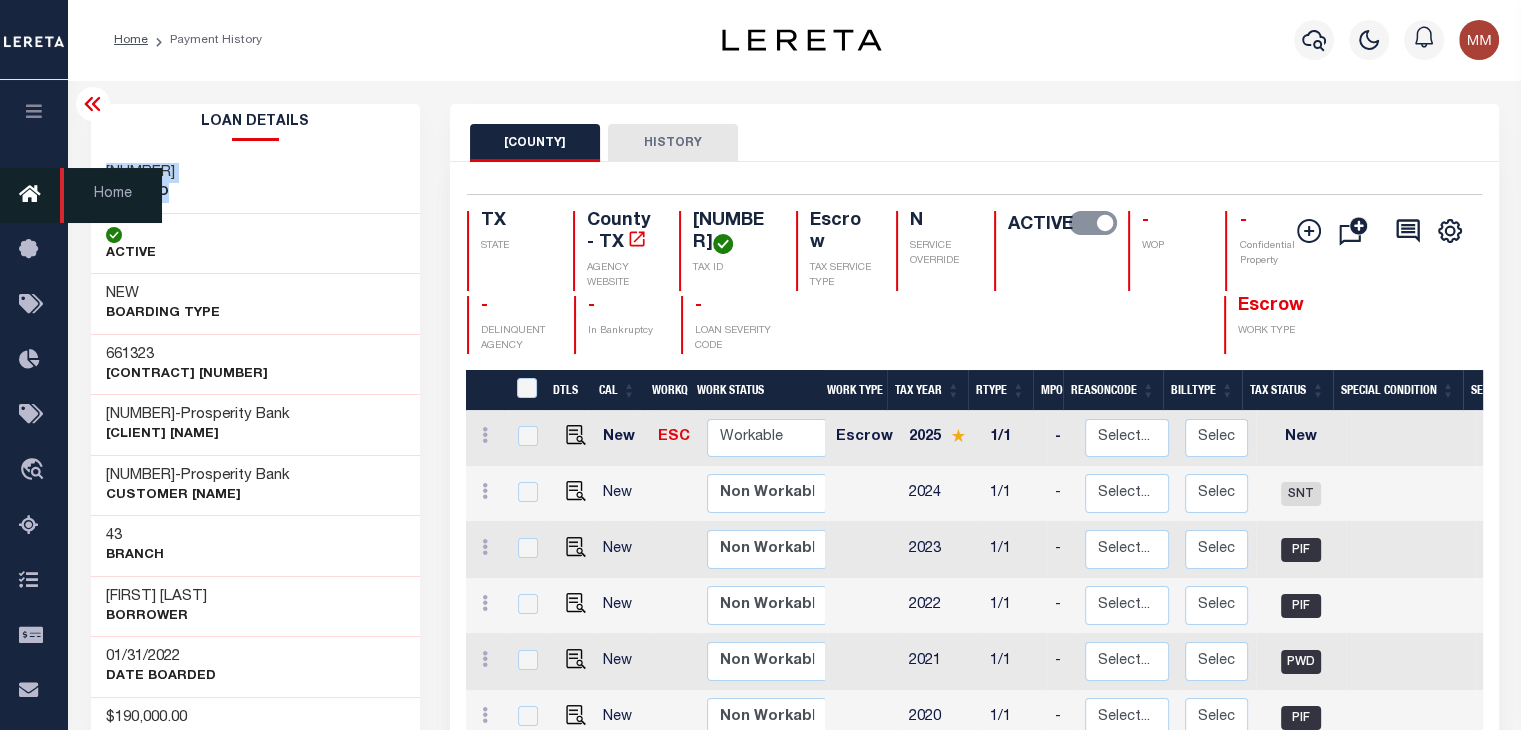 copy on "202147348
LOAN NO" 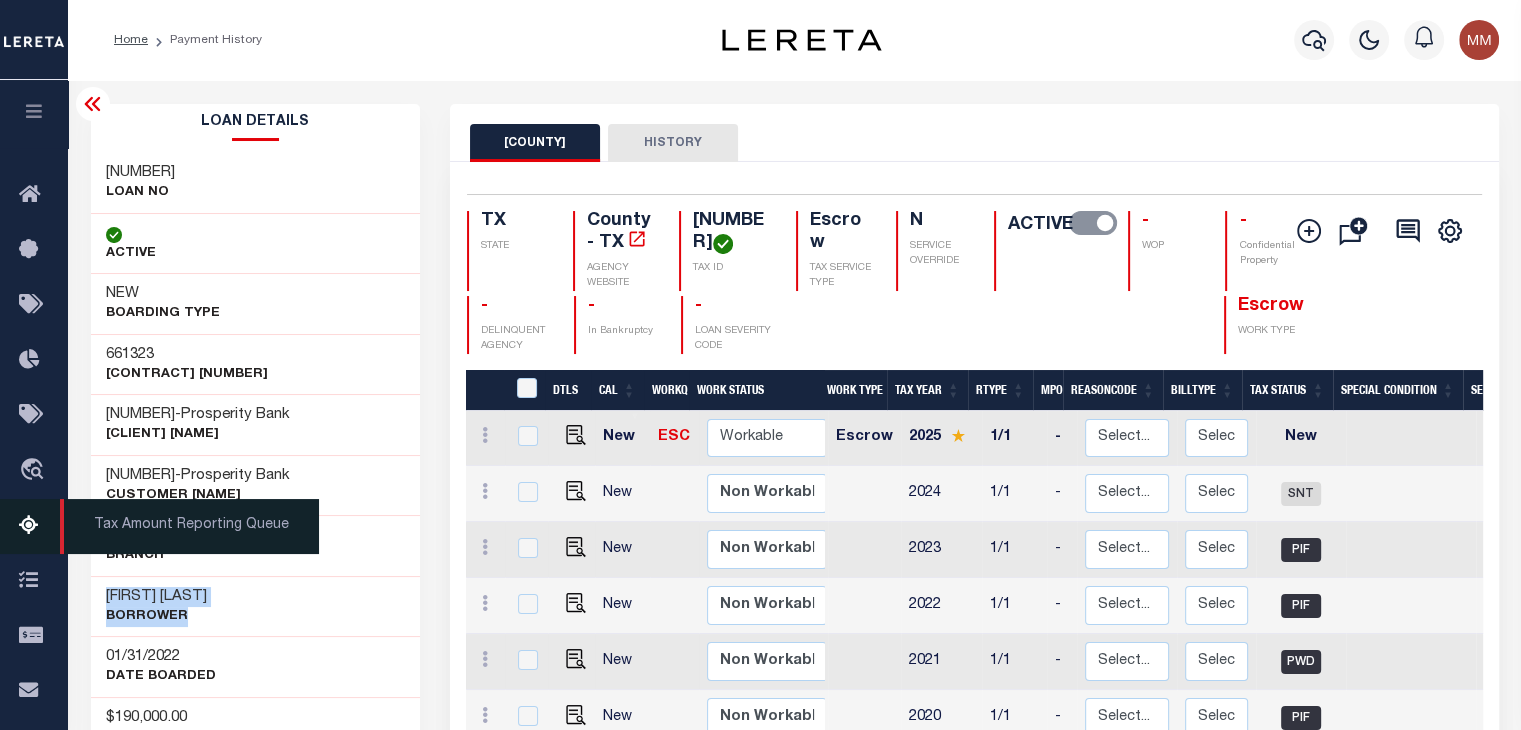 drag, startPoint x: 108, startPoint y: 590, endPoint x: 21, endPoint y: 504, distance: 122.33152 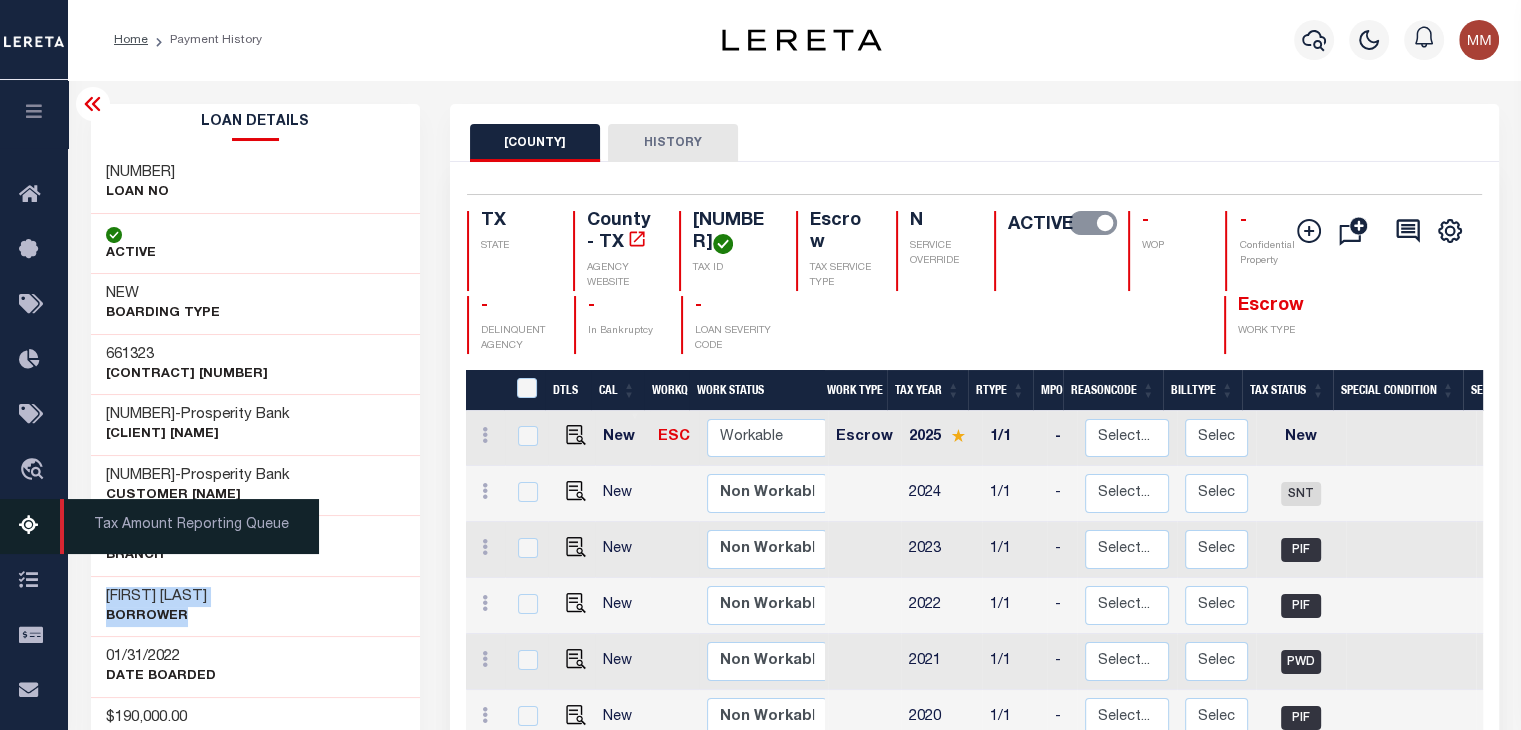 click on "MARICELA  PEREZ
Borrower" at bounding box center (256, 606) 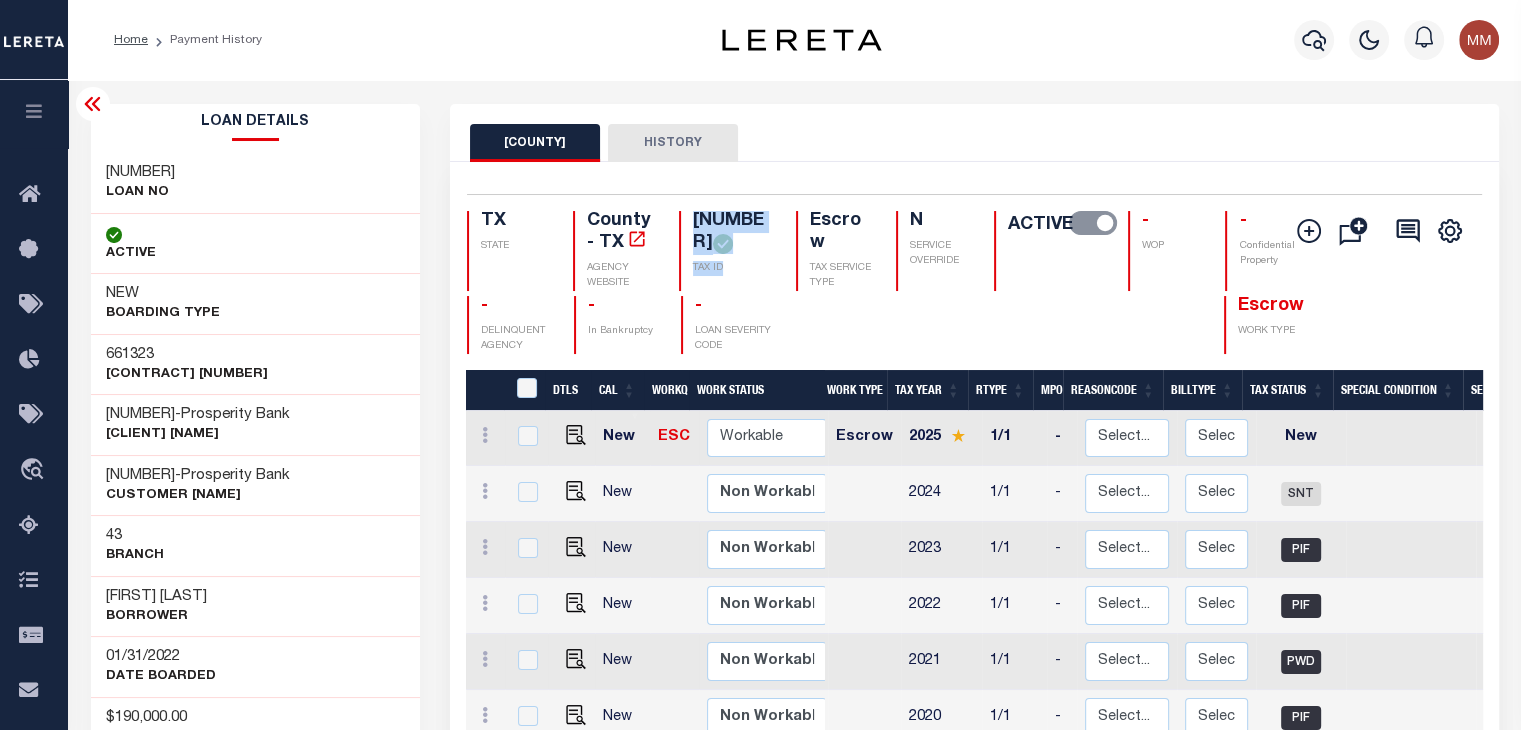 drag, startPoint x: 688, startPoint y: 217, endPoint x: 748, endPoint y: 292, distance: 96.04687 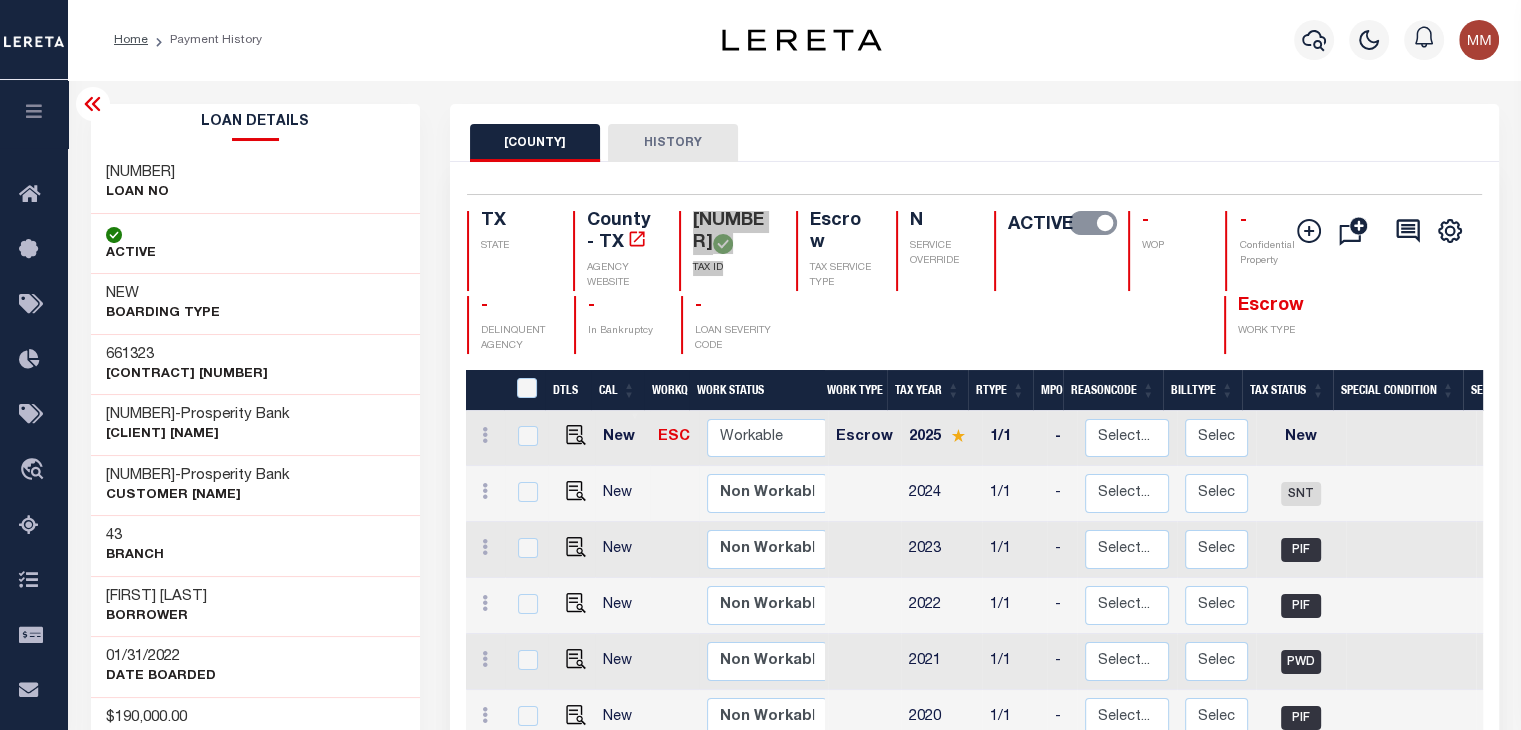 scroll, scrollTop: 2, scrollLeft: 0, axis: vertical 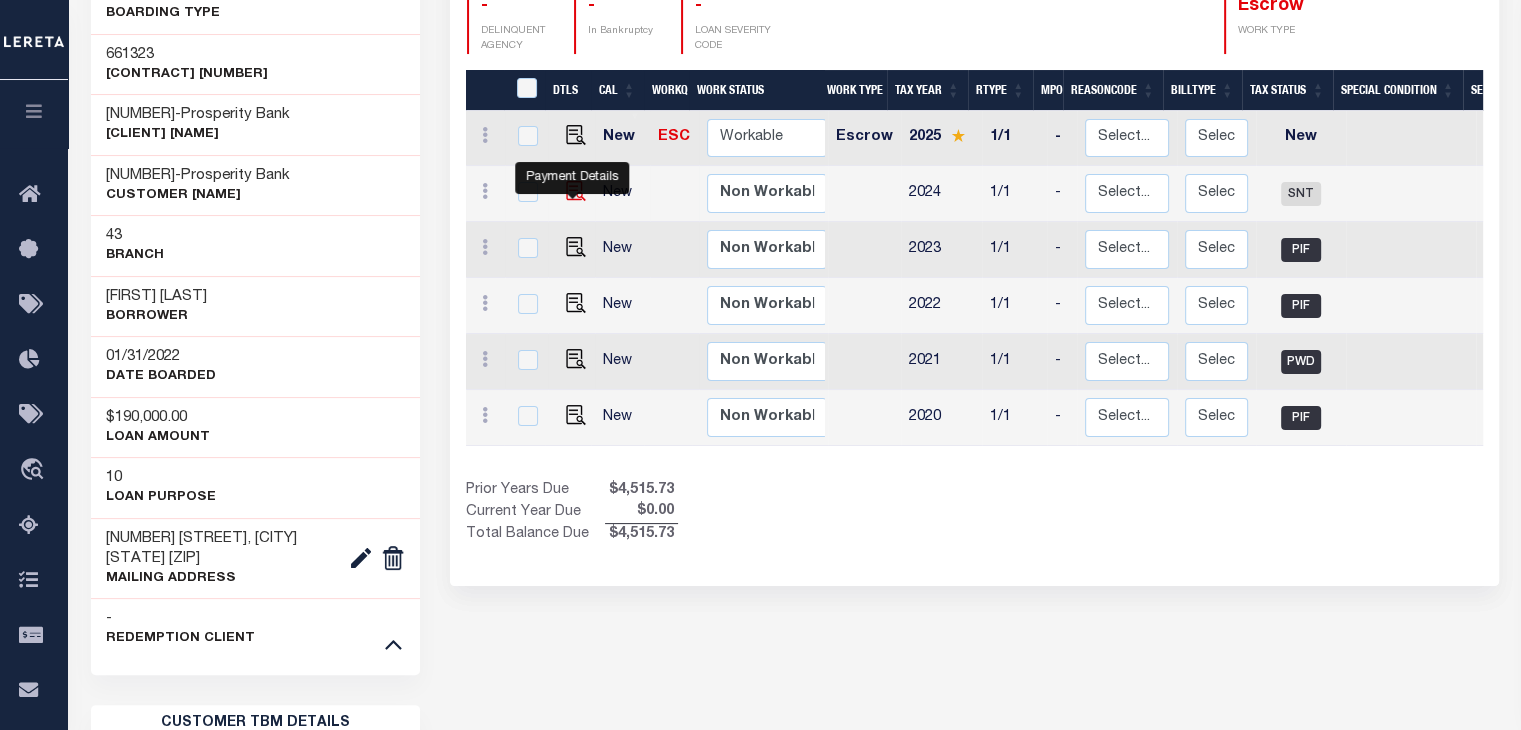 click at bounding box center (576, 191) 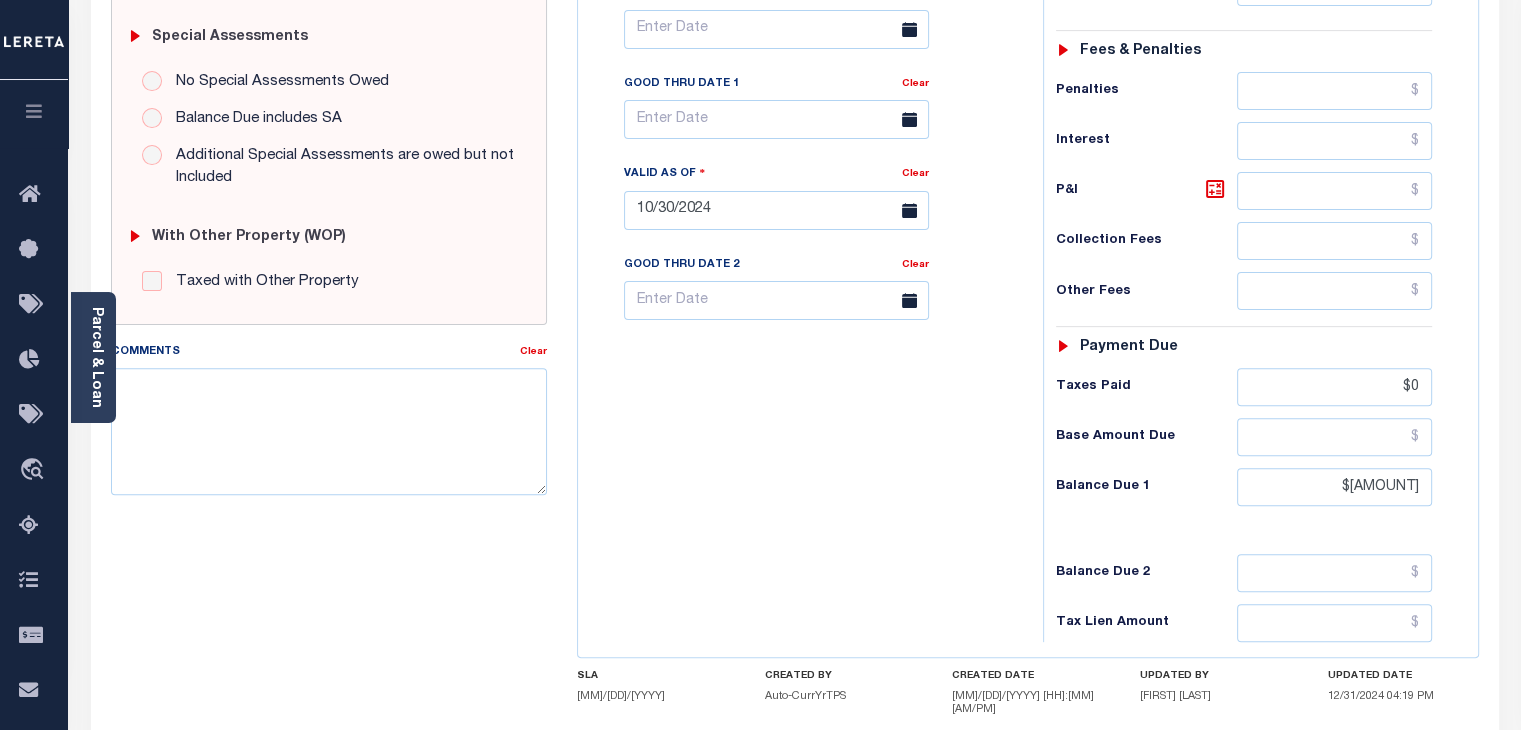 scroll, scrollTop: 779, scrollLeft: 0, axis: vertical 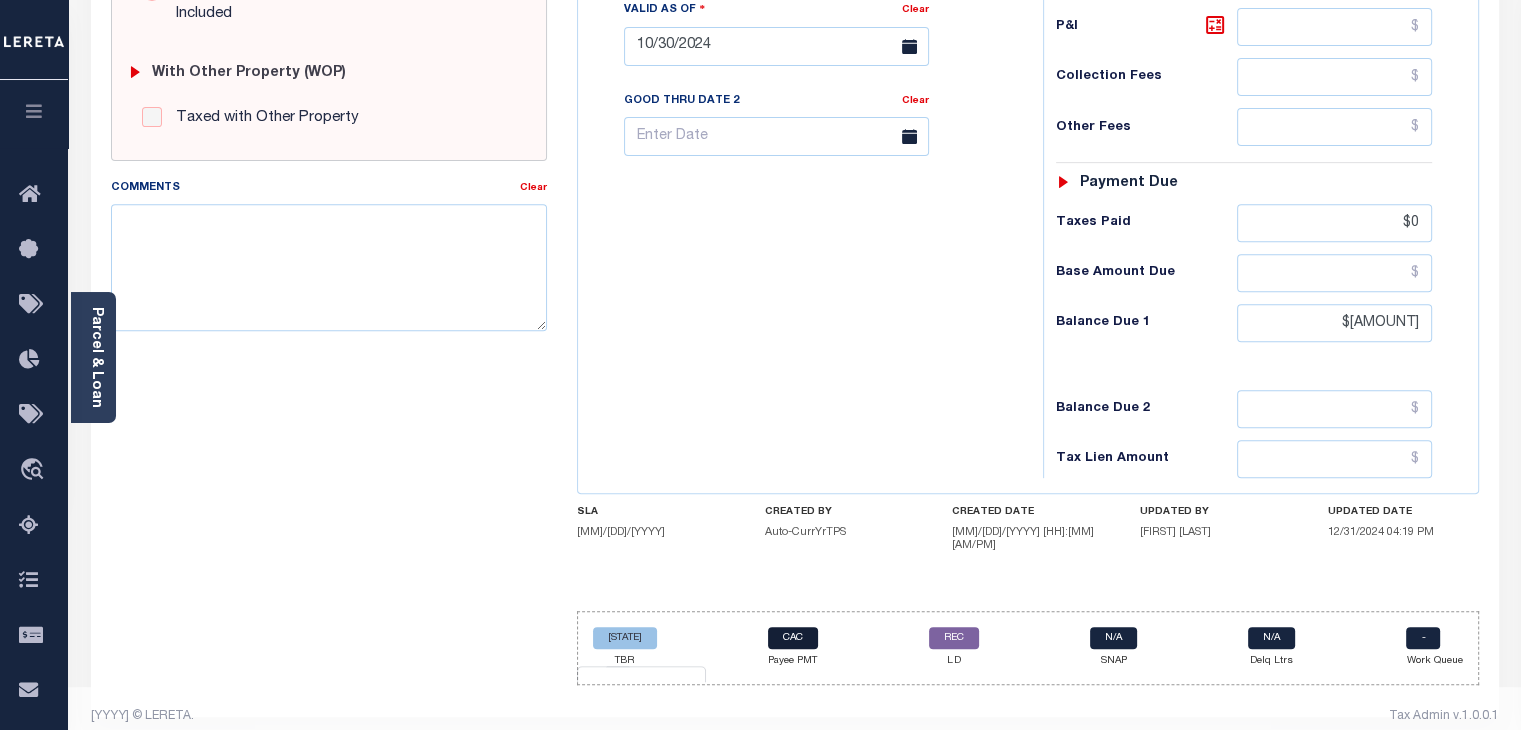 click on "CAC" at bounding box center (793, 638) 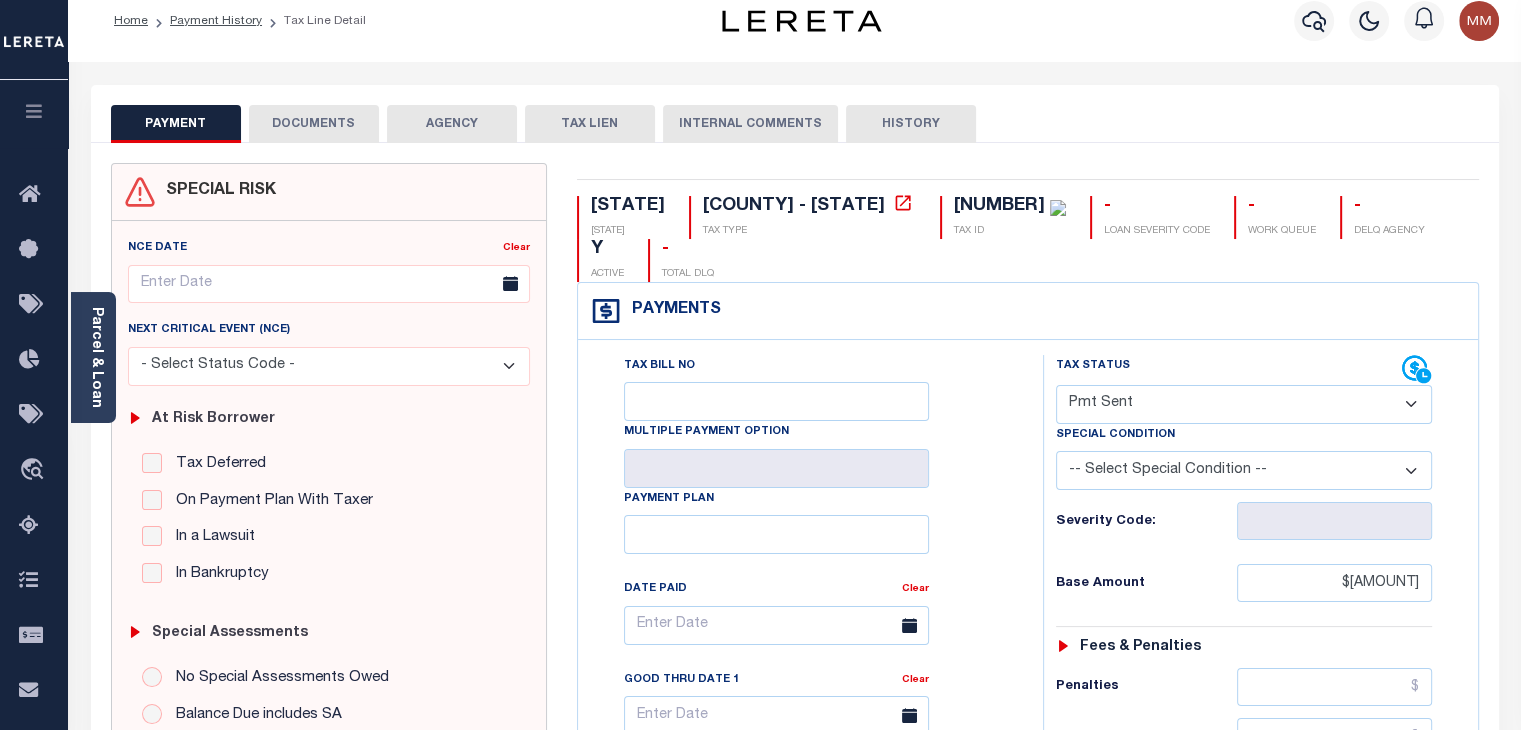 scroll, scrollTop: 0, scrollLeft: 0, axis: both 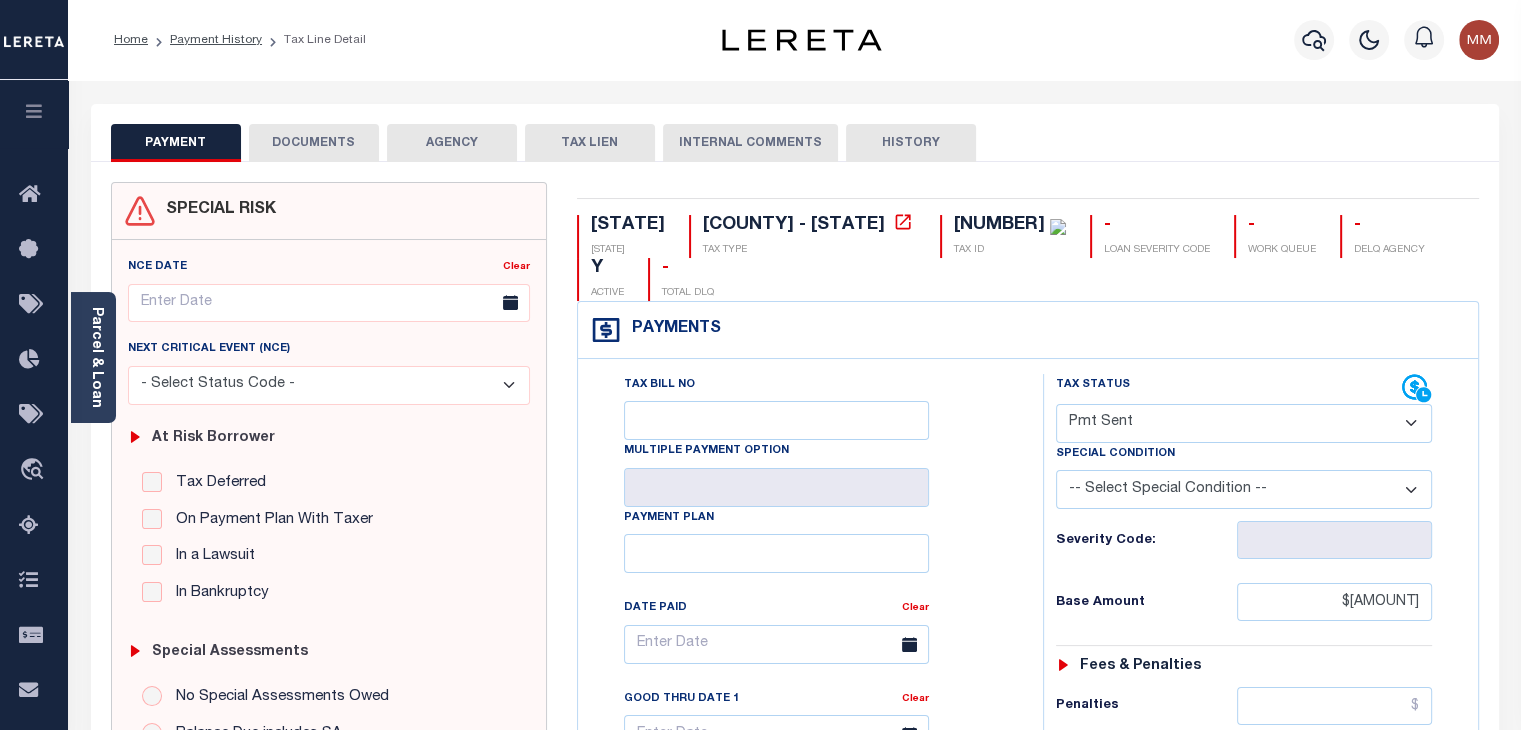 click on "DOCUMENTS" at bounding box center [314, 143] 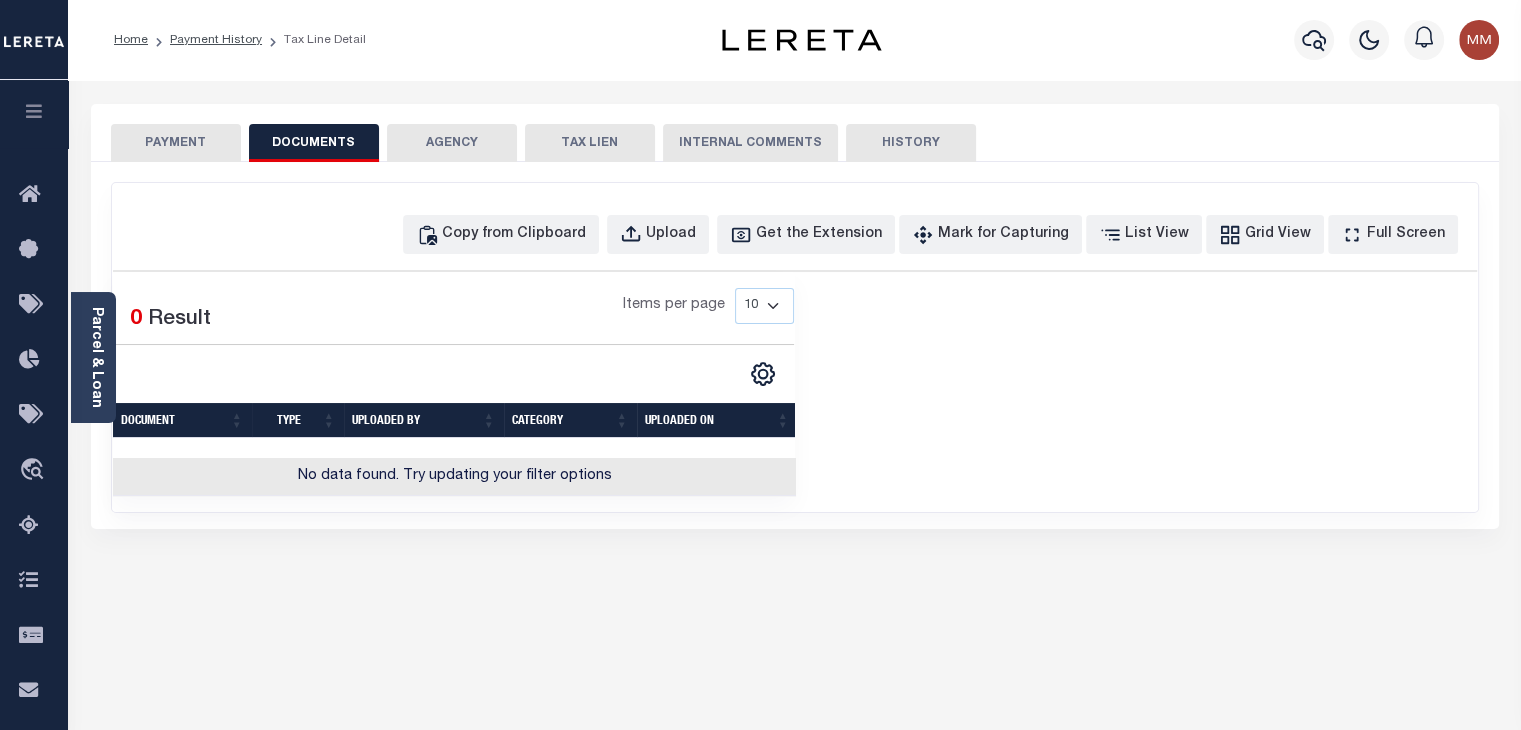 click on "PAYMENT" at bounding box center [176, 143] 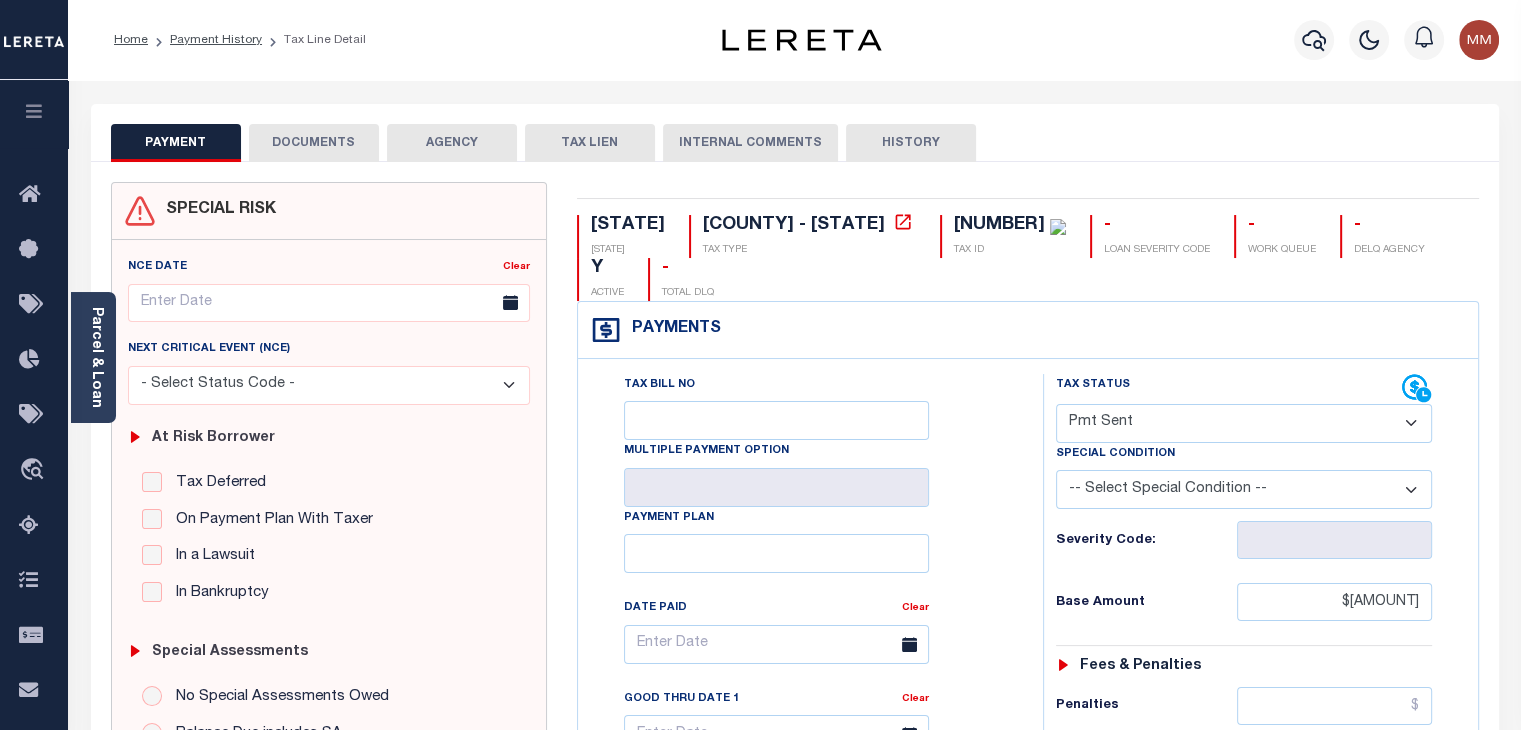 scroll, scrollTop: 0, scrollLeft: 0, axis: both 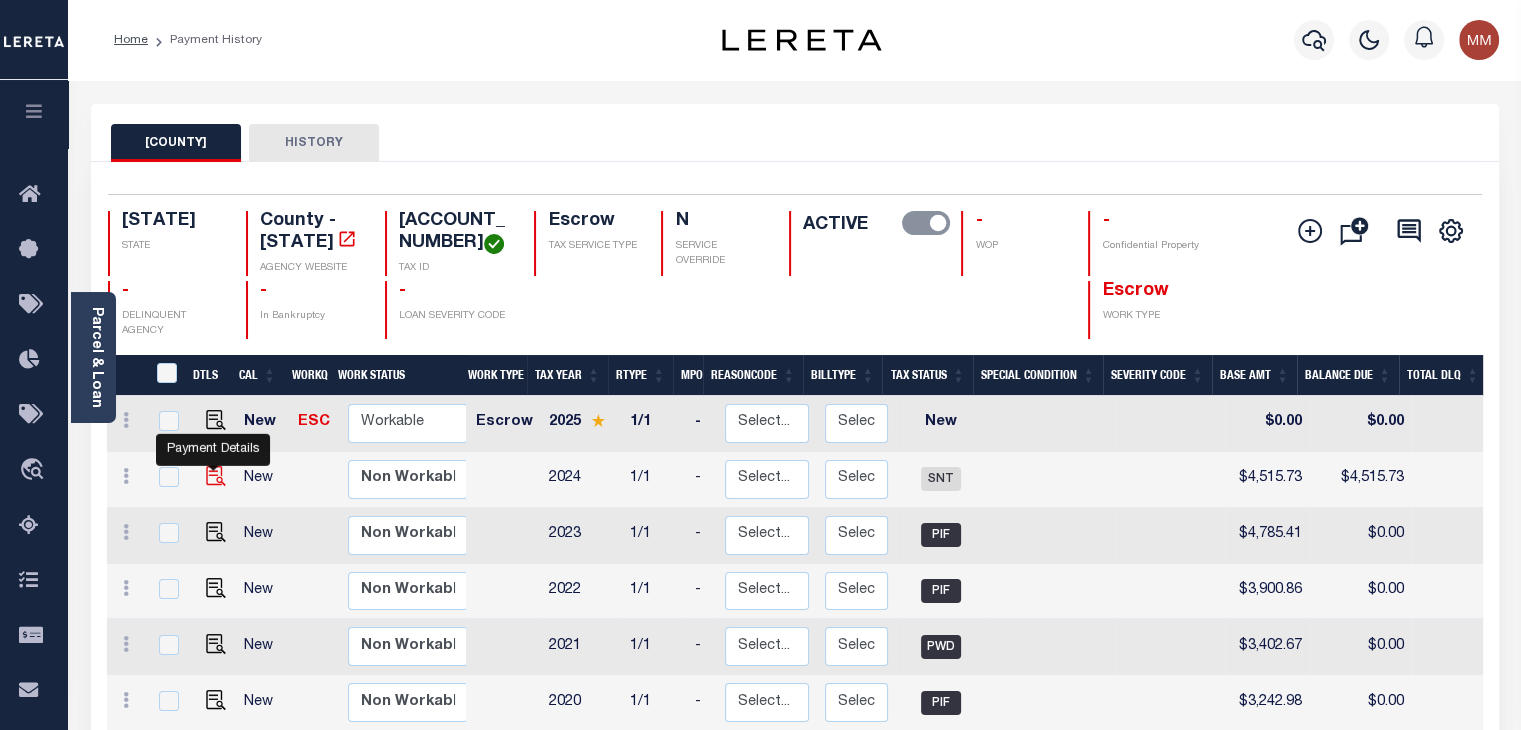 click at bounding box center (216, 476) 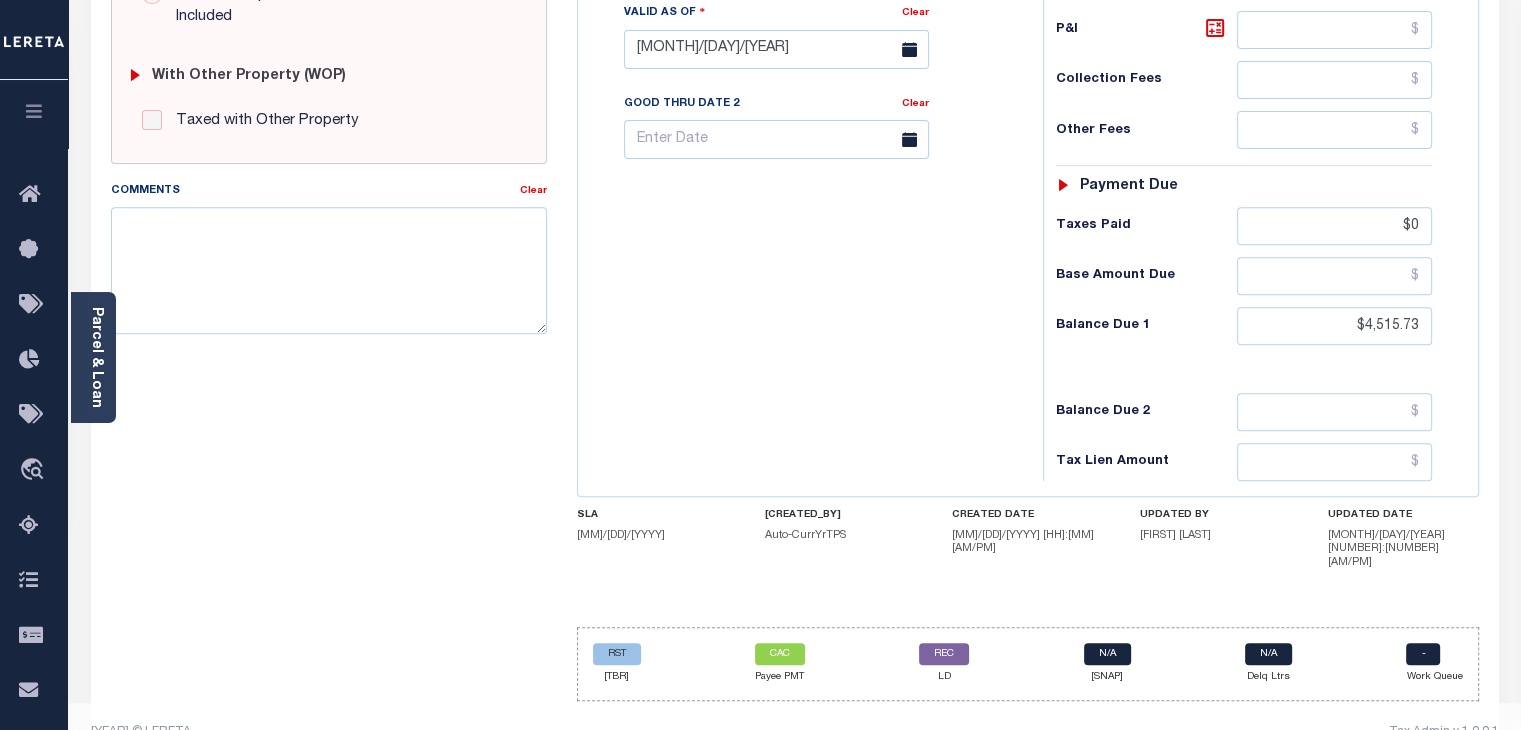 scroll, scrollTop: 779, scrollLeft: 0, axis: vertical 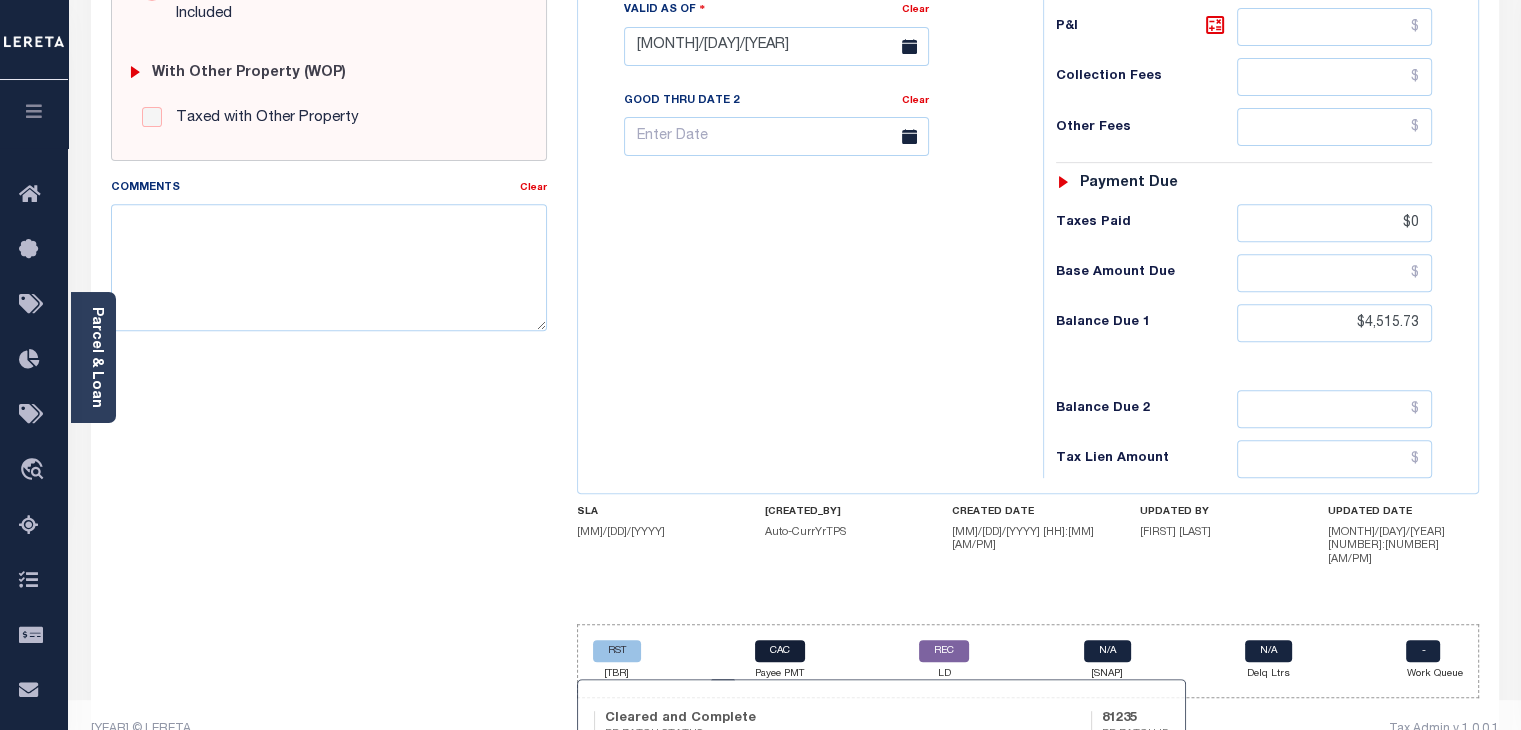 click on "CAC" at bounding box center [780, 651] 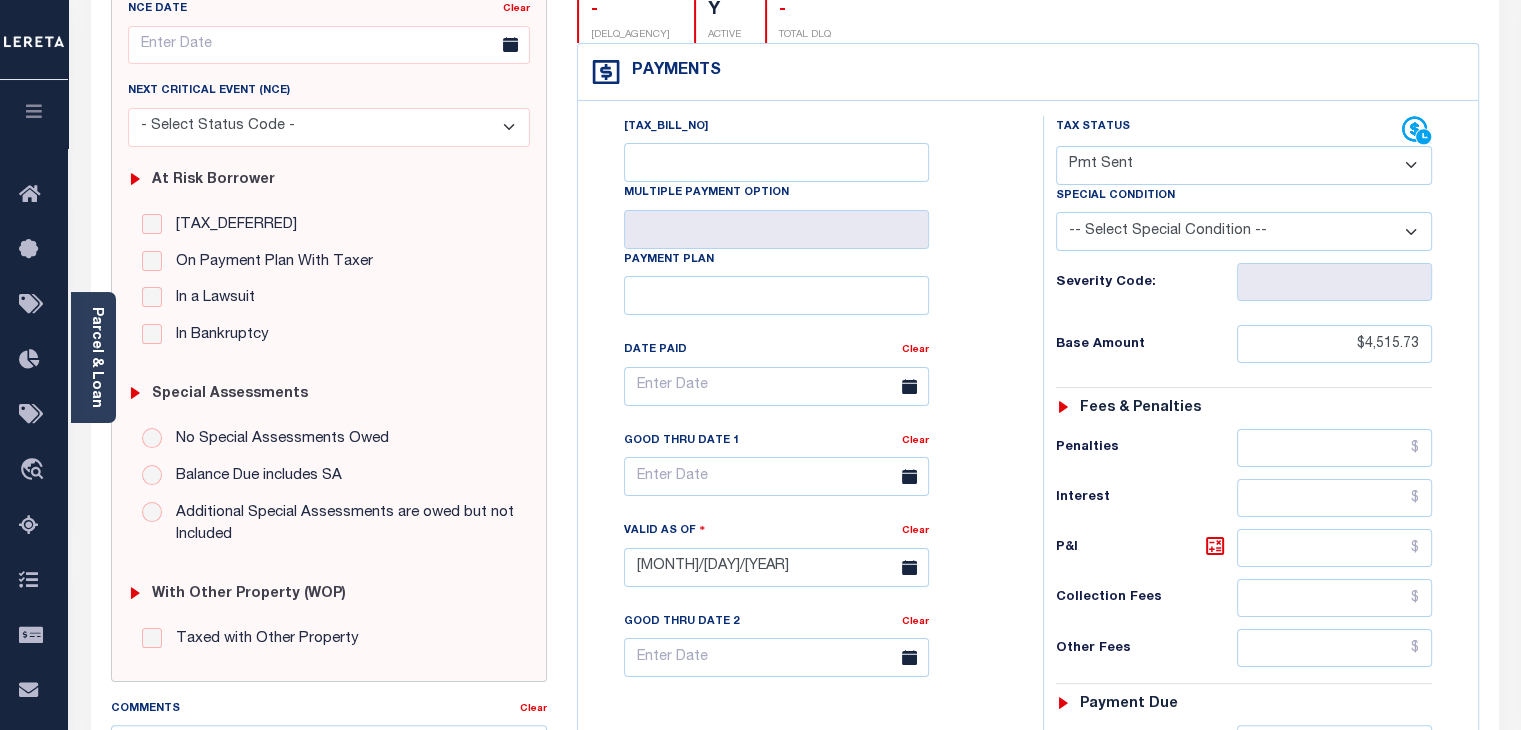 scroll, scrollTop: 0, scrollLeft: 0, axis: both 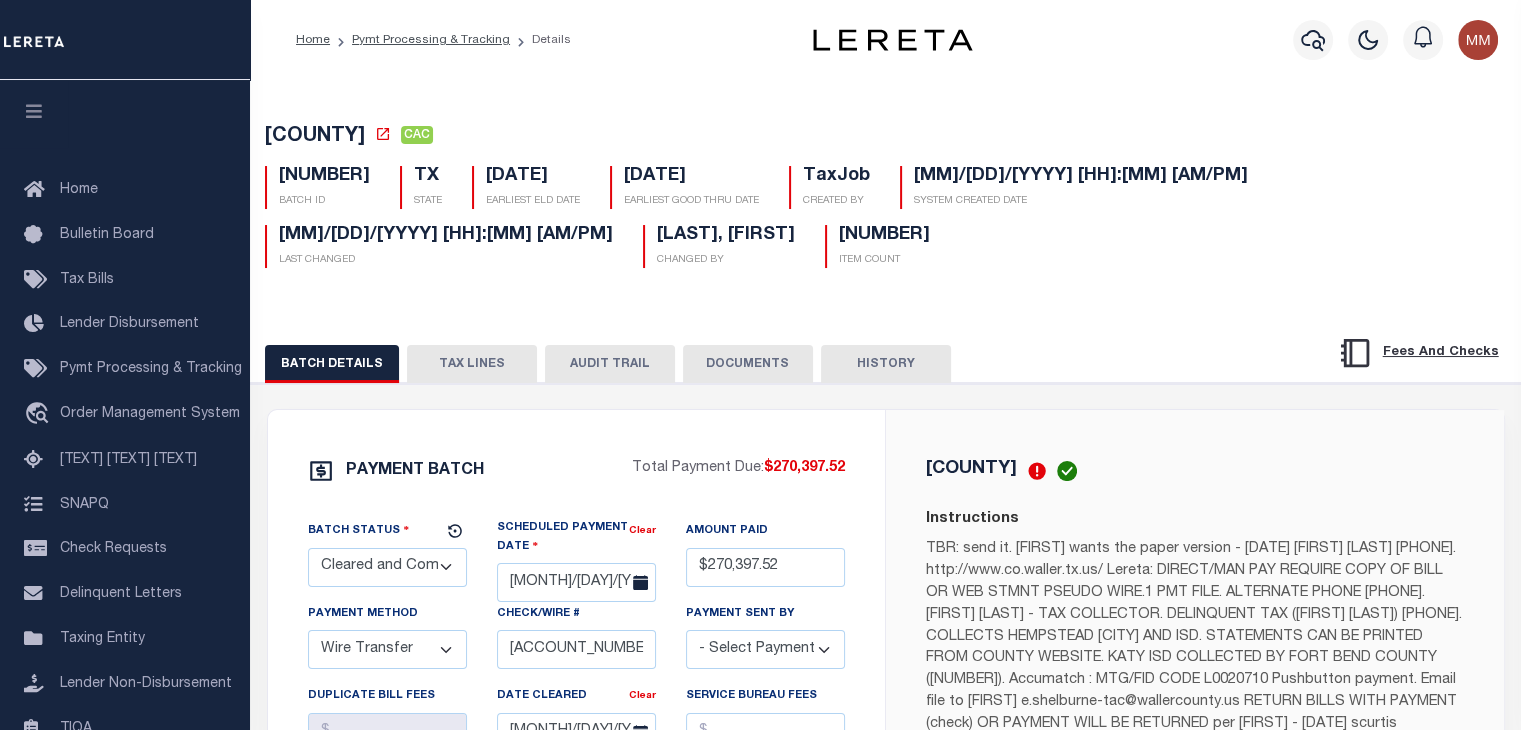 click on "TAX LINES" at bounding box center [472, 364] 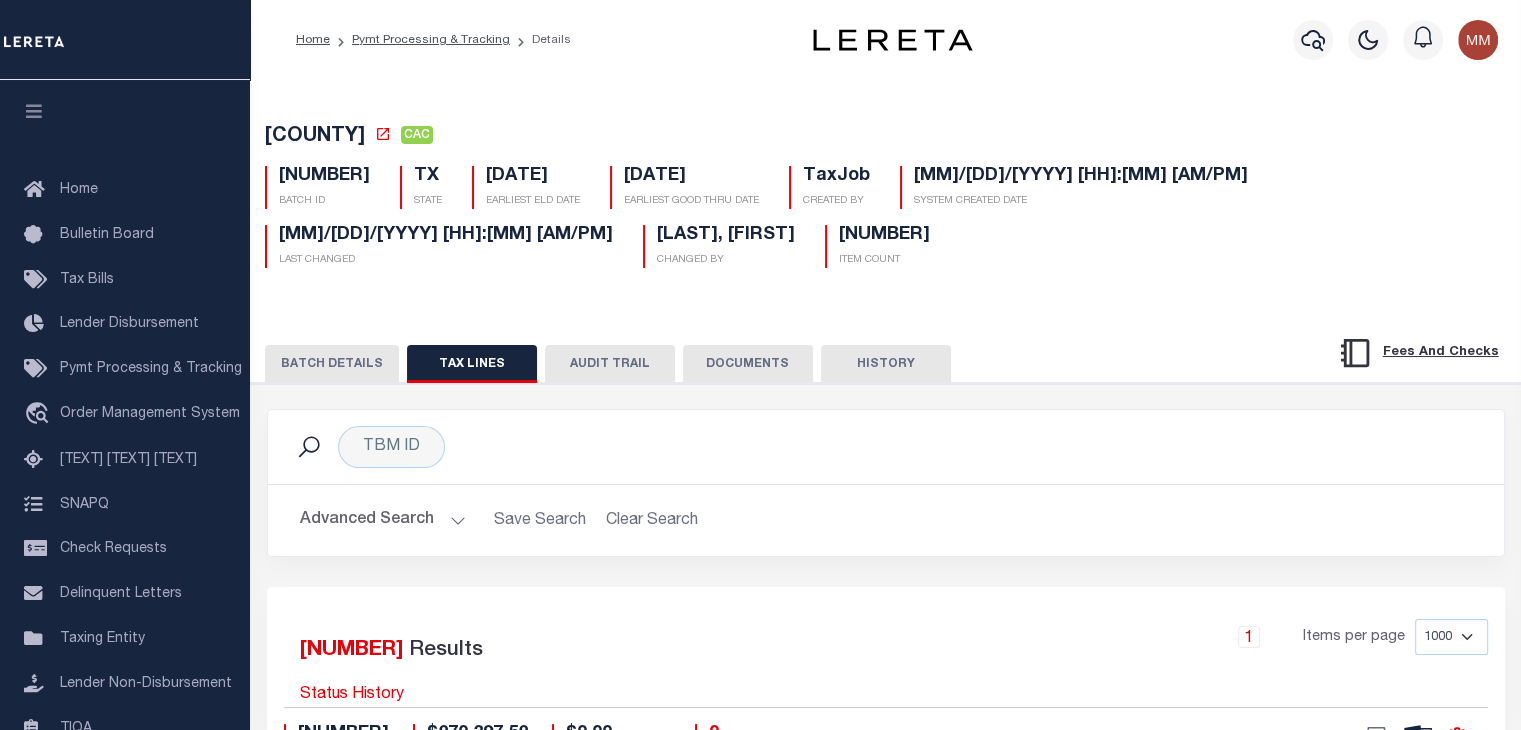 scroll, scrollTop: 216, scrollLeft: 0, axis: vertical 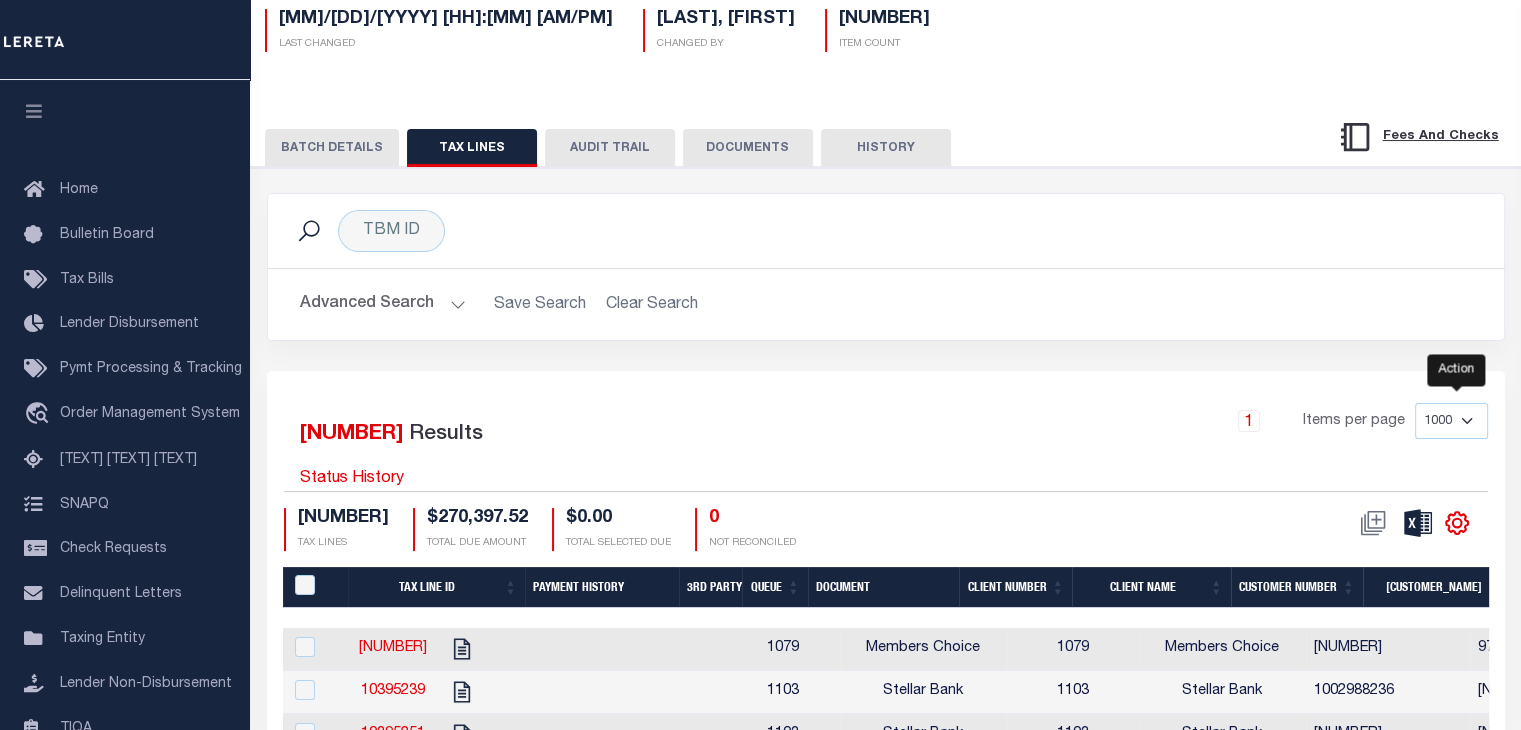 click at bounding box center [1457, 523] 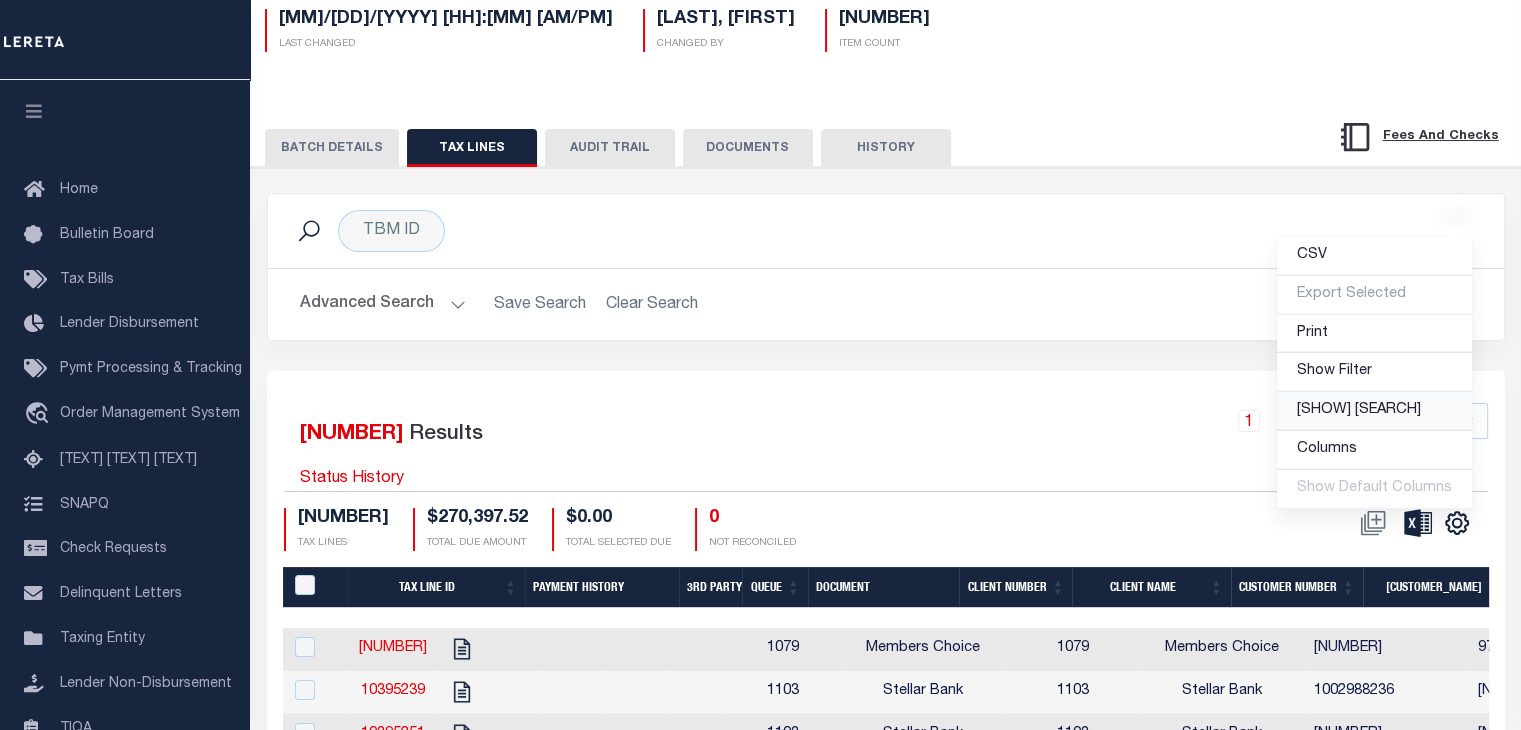 click on "Show Search" at bounding box center (1312, 254) 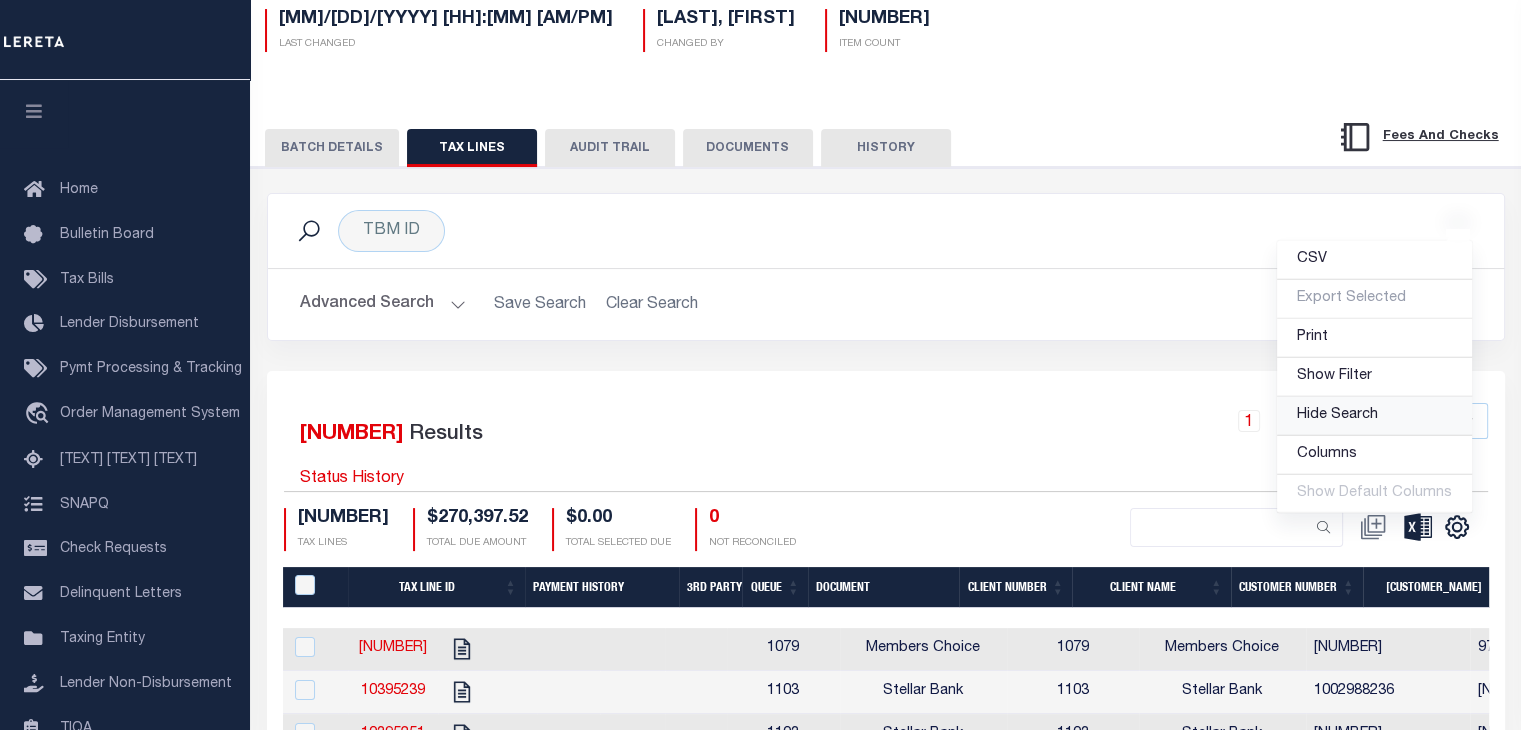 click on "Hide Search" at bounding box center (1312, 259) 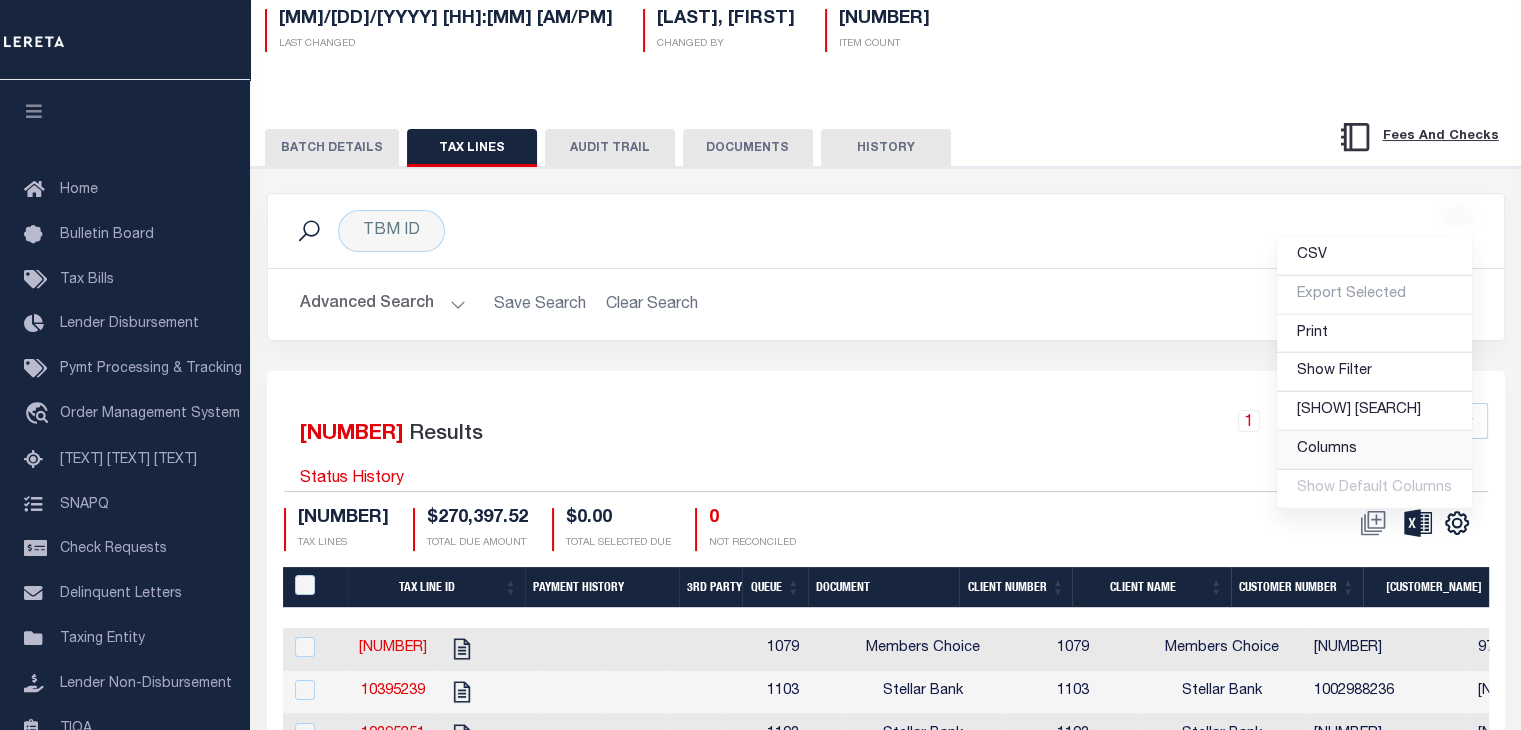 click on "Columns" at bounding box center [1327, 449] 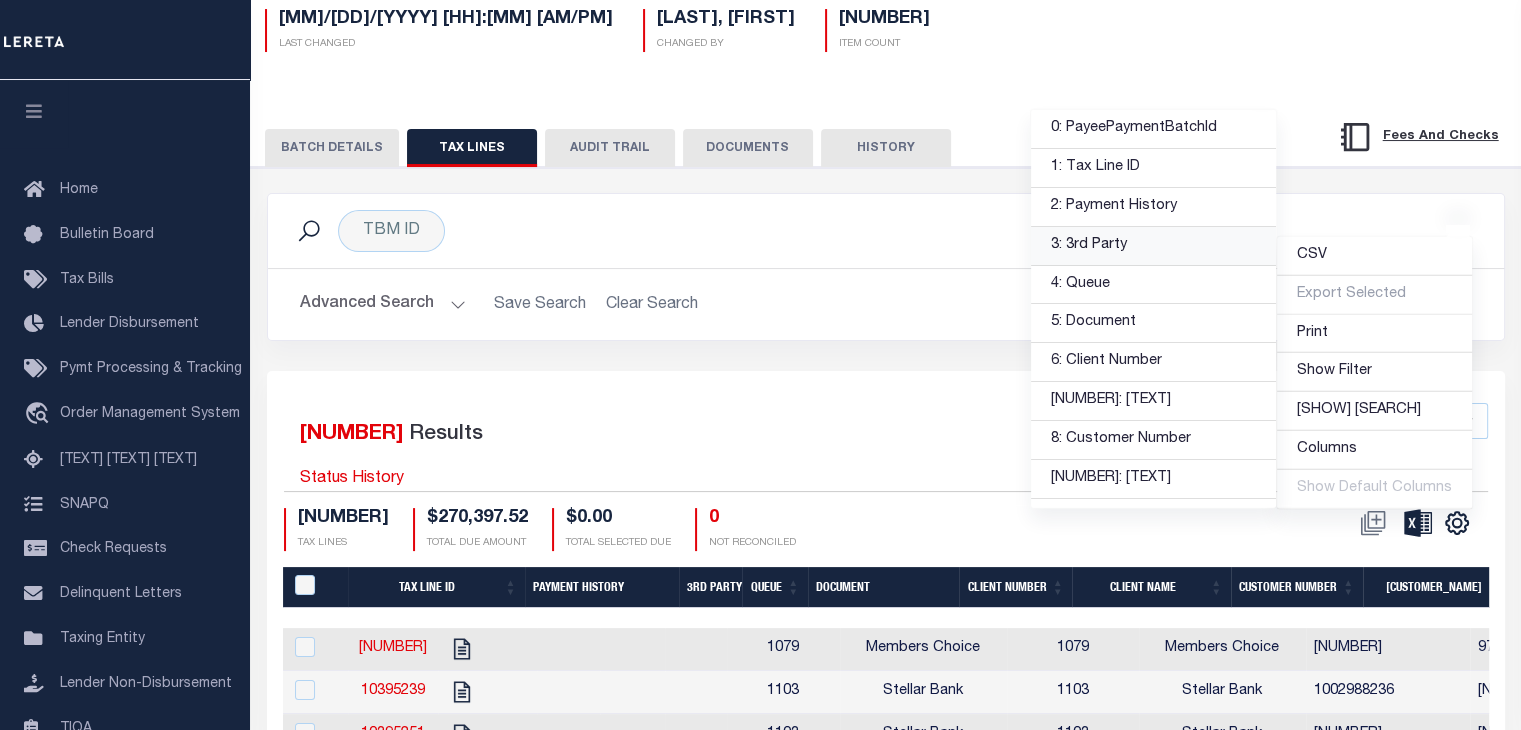 click on "3: 3rd Party" at bounding box center [1153, 129] 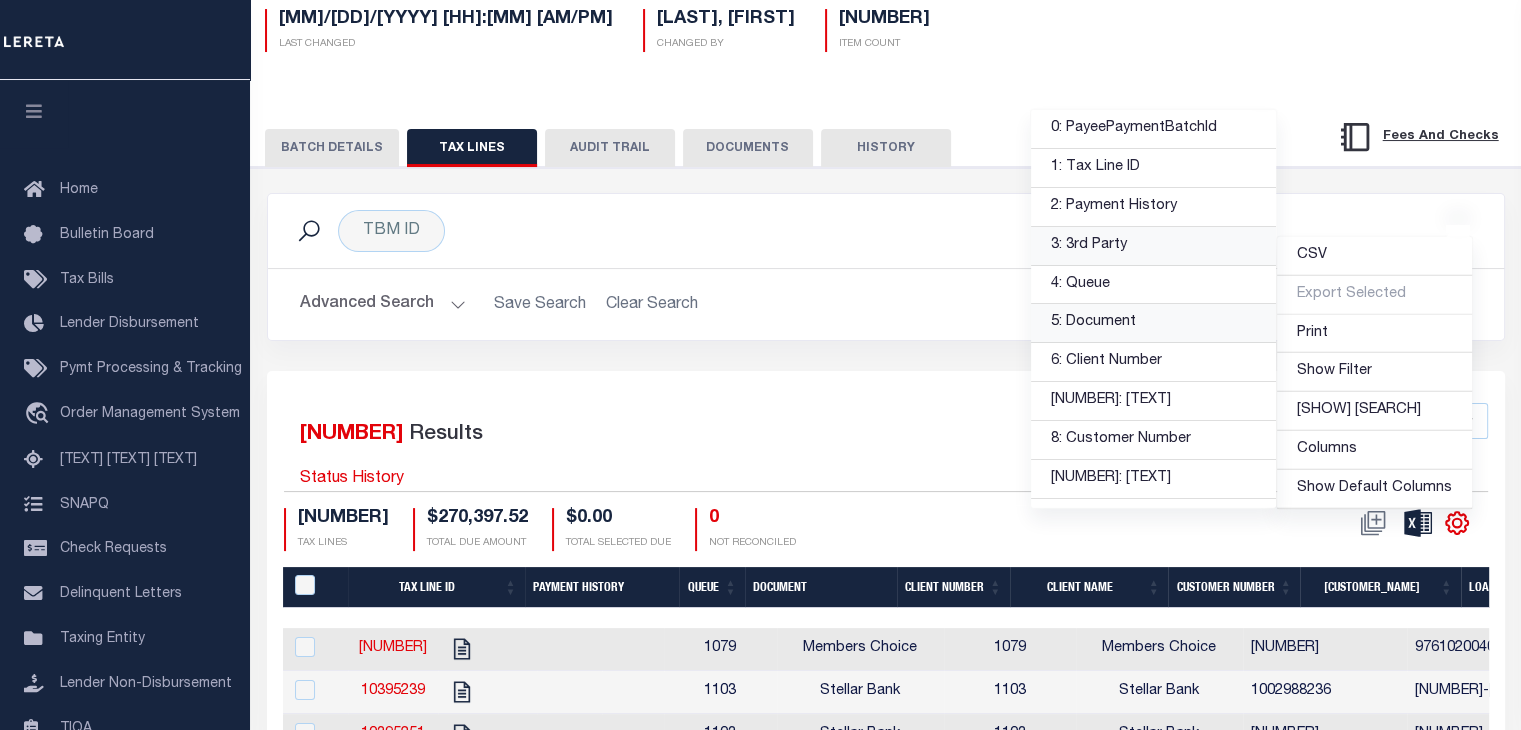 click on "5: Document" at bounding box center [1153, 129] 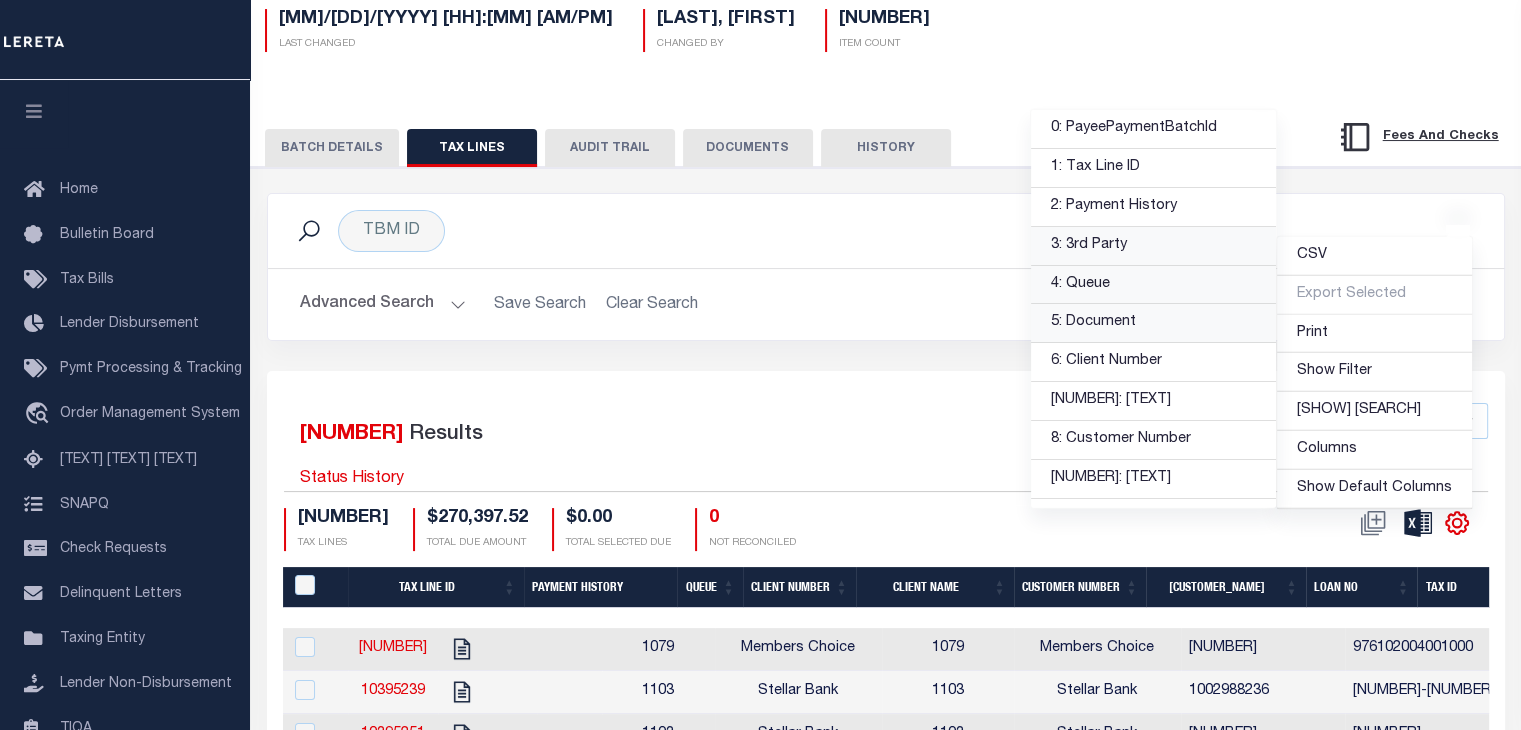 click on "4: Queue" at bounding box center [1153, 129] 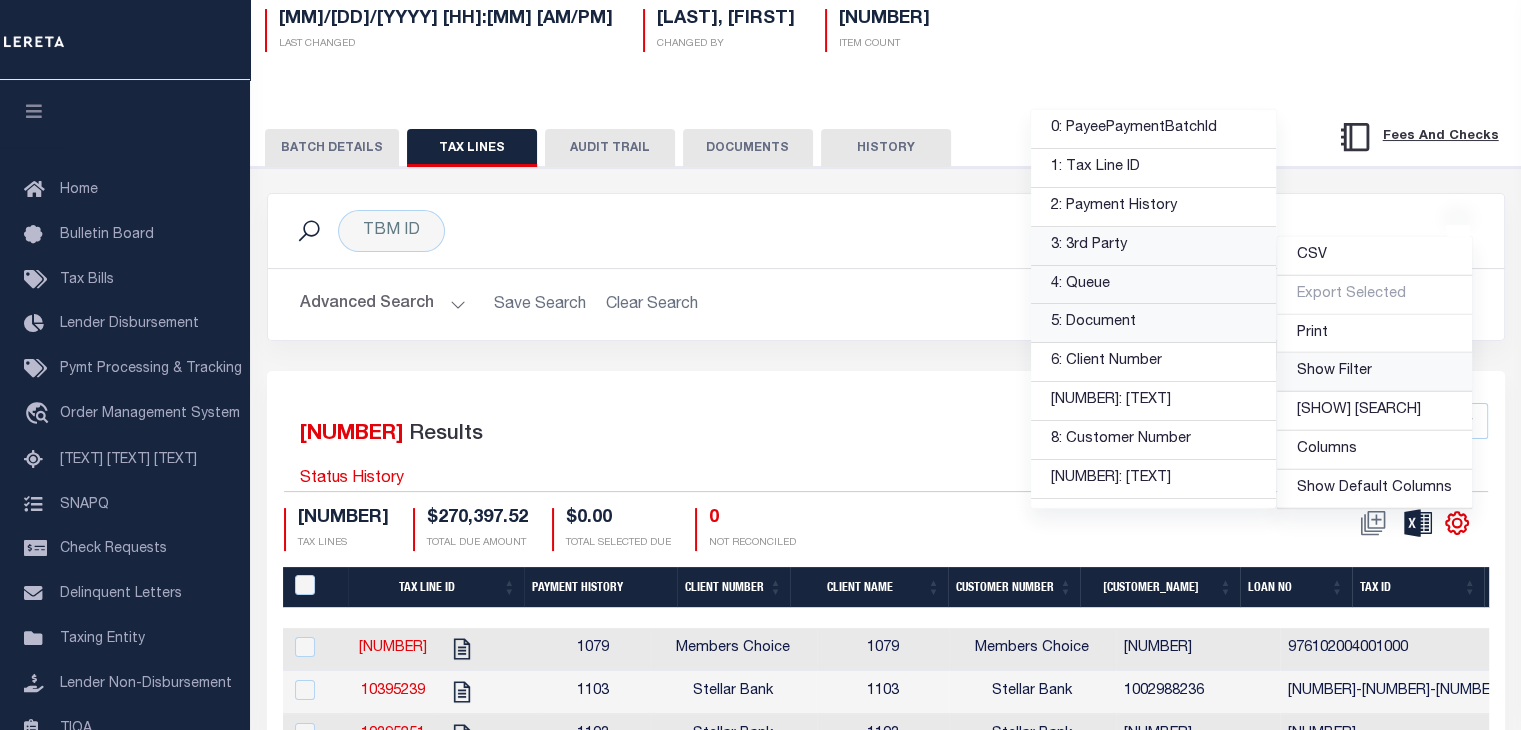 click on "Show Filter" at bounding box center [1312, 254] 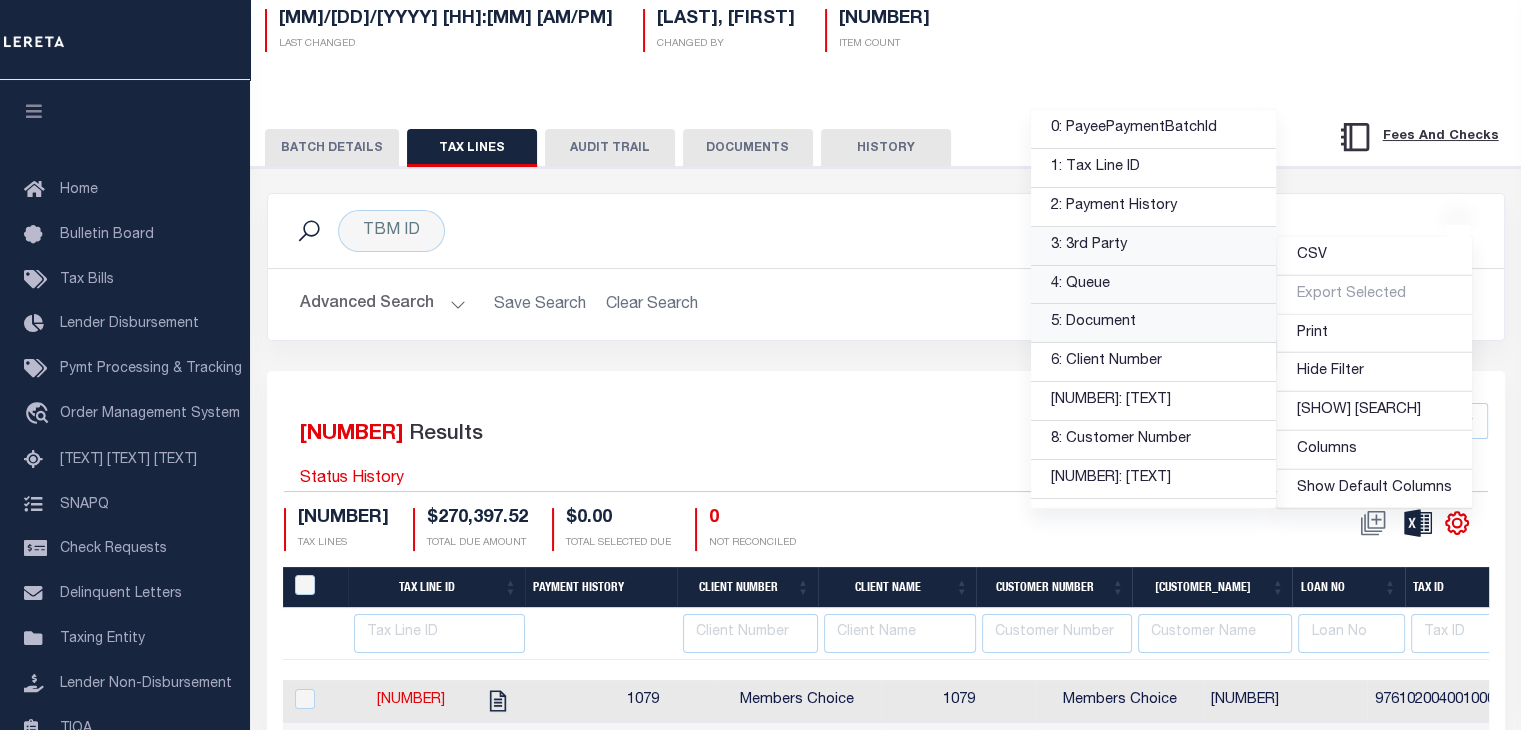 scroll, scrollTop: 0, scrollLeft: 781, axis: horizontal 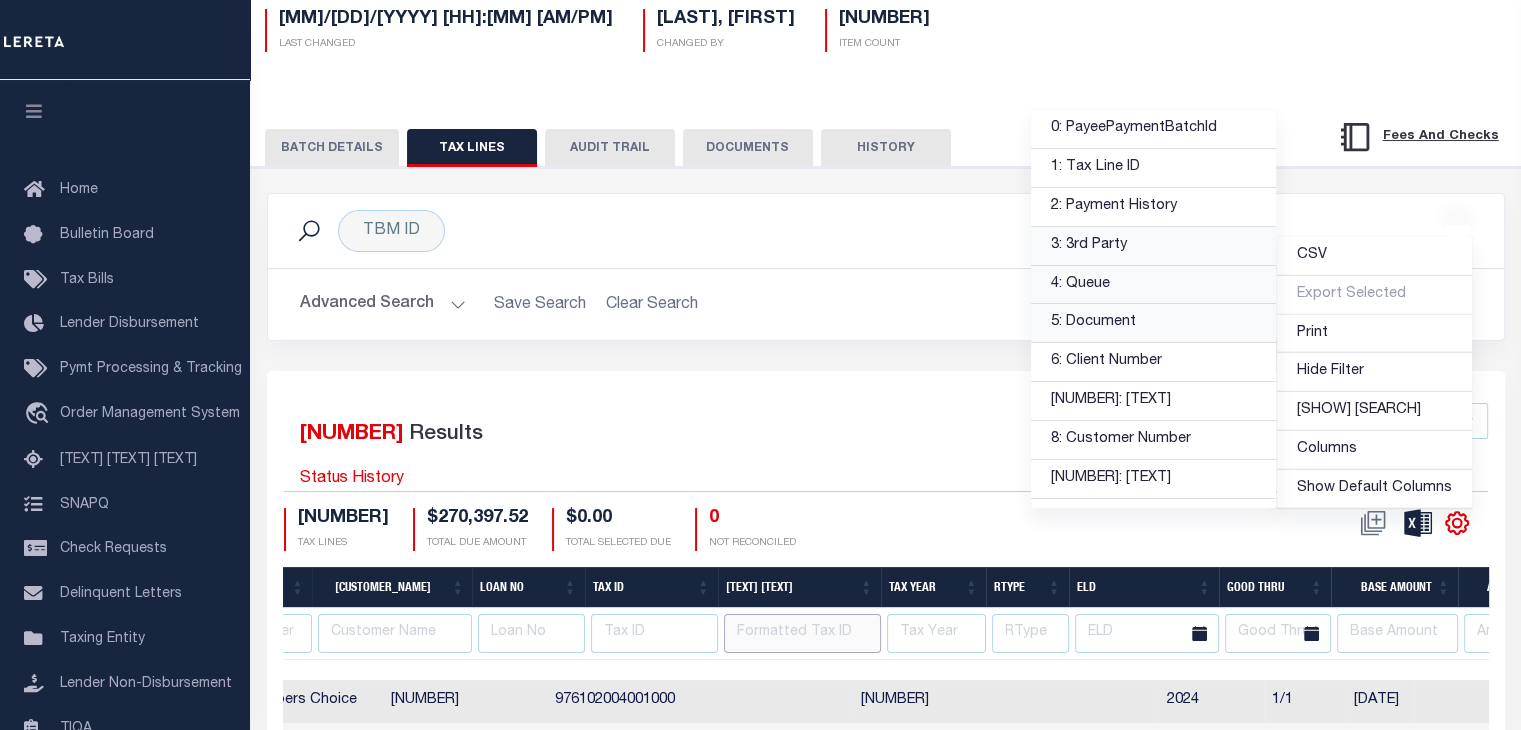 click at bounding box center (802, 633) 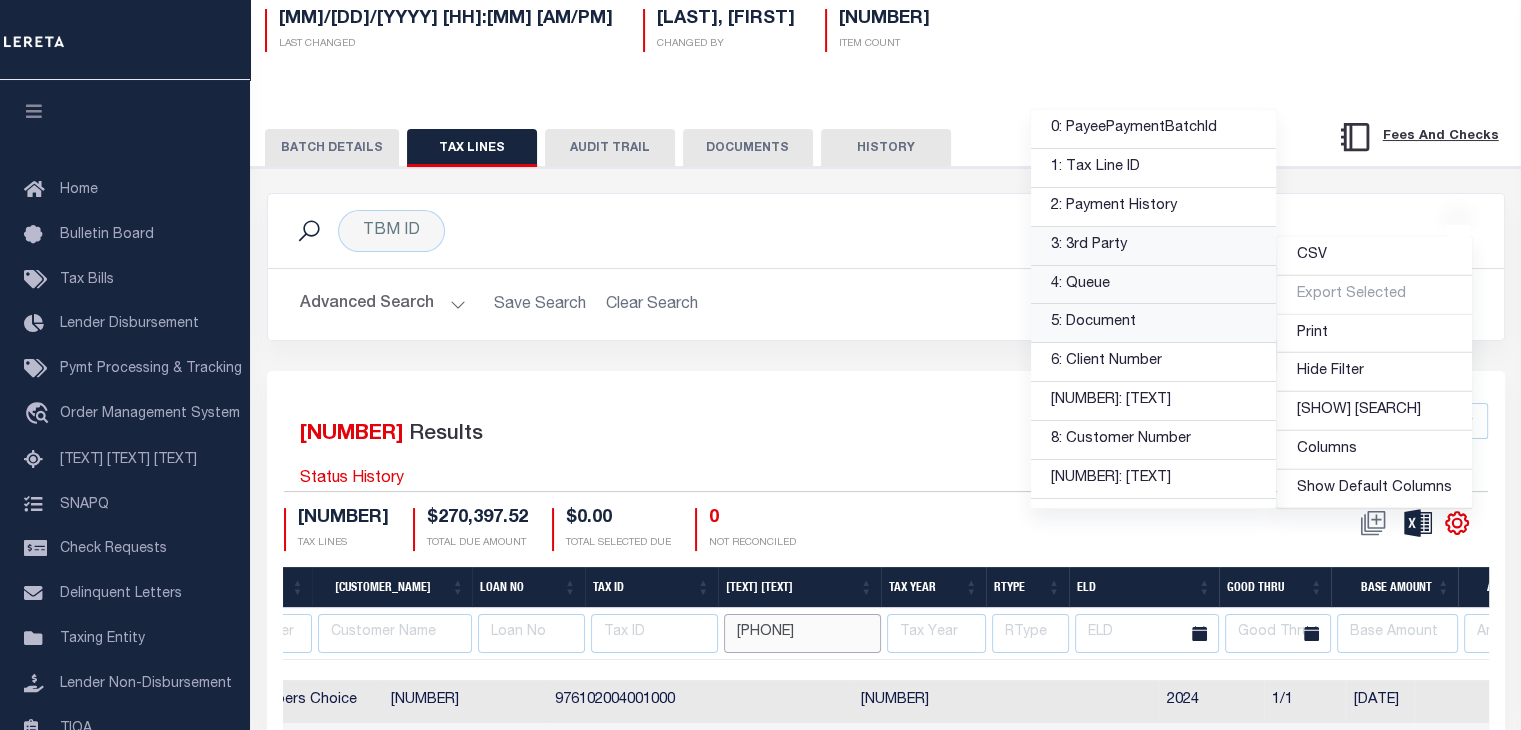 scroll, scrollTop: 0, scrollLeft: 7, axis: horizontal 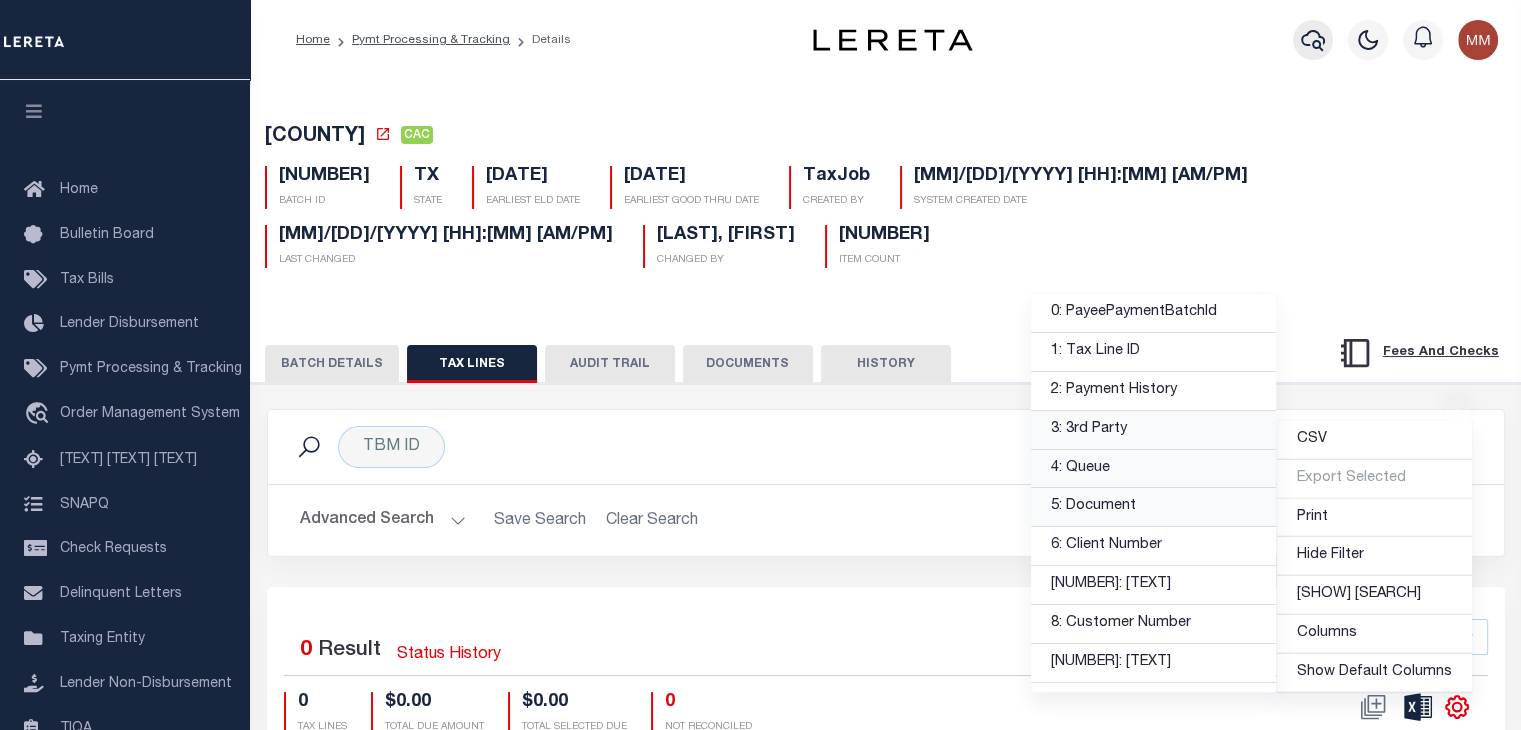 click at bounding box center [1313, 40] 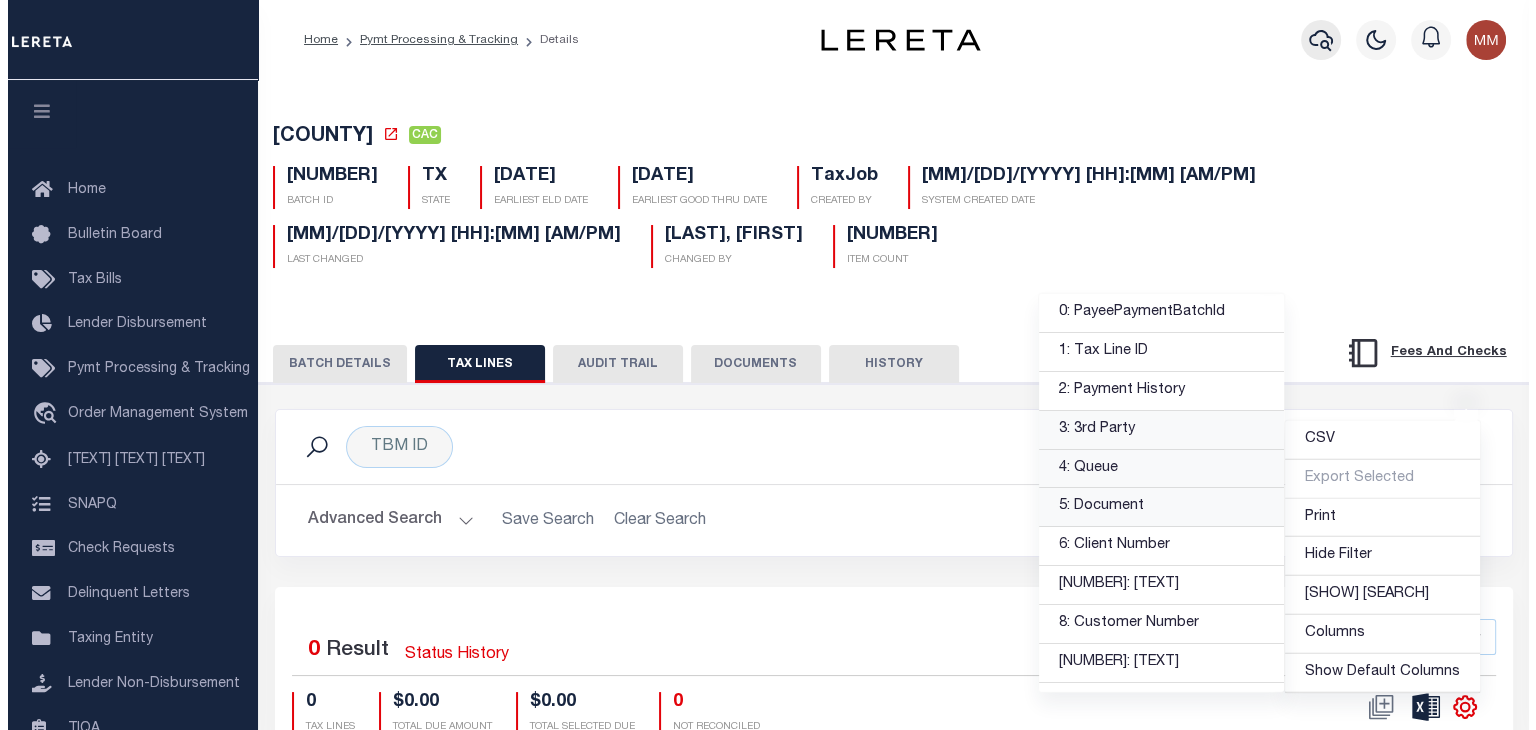 scroll, scrollTop: 0, scrollLeft: 0, axis: both 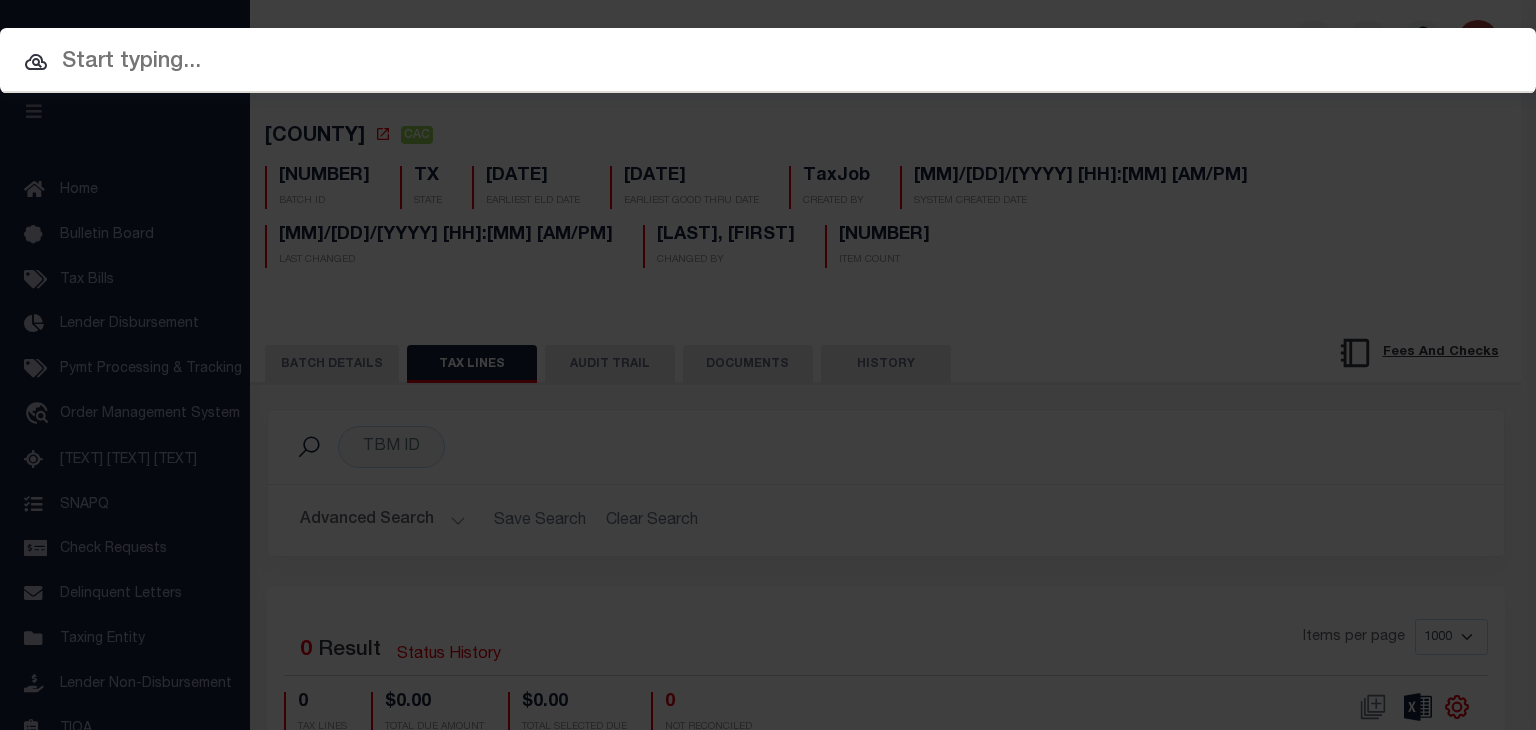 click at bounding box center [768, 62] 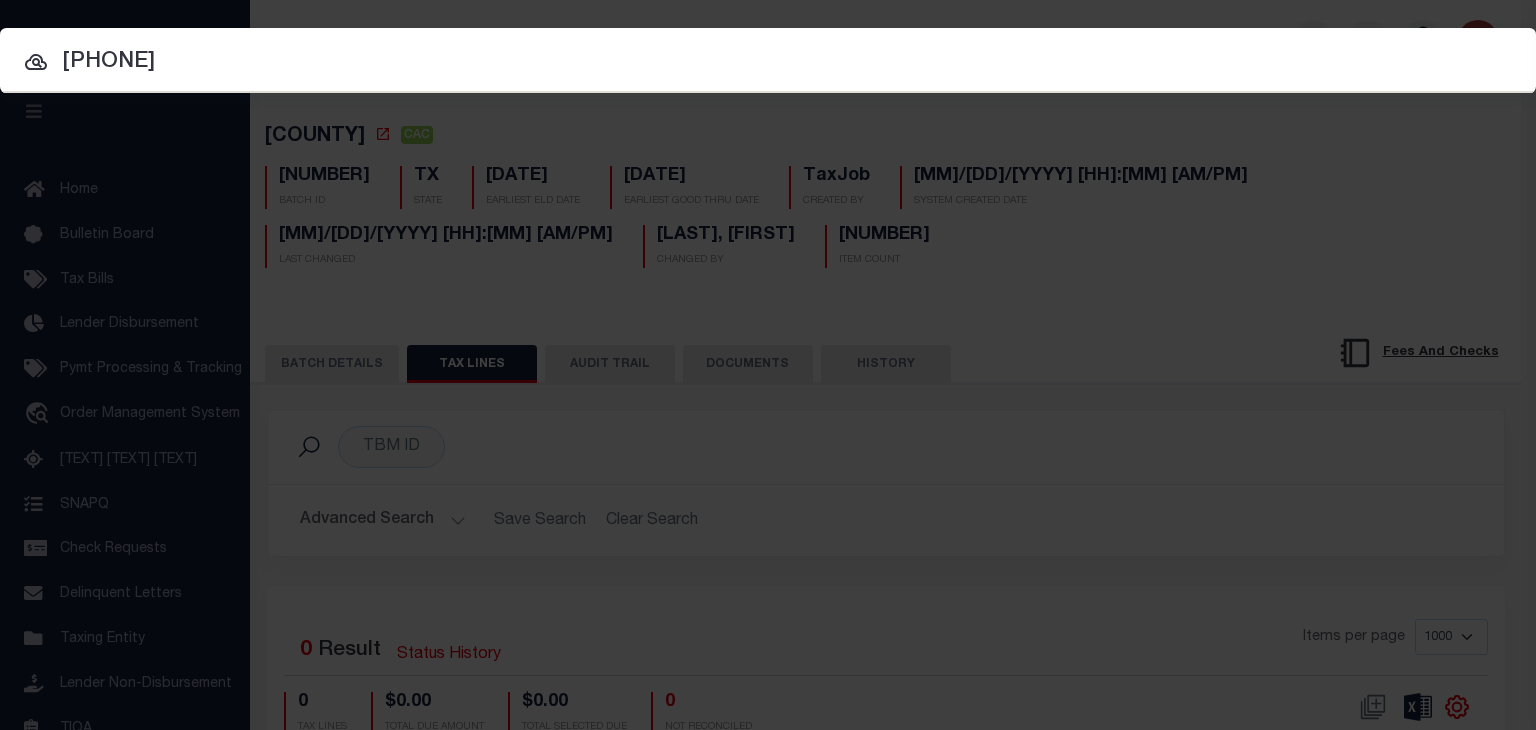 type on "441106-002-066-000" 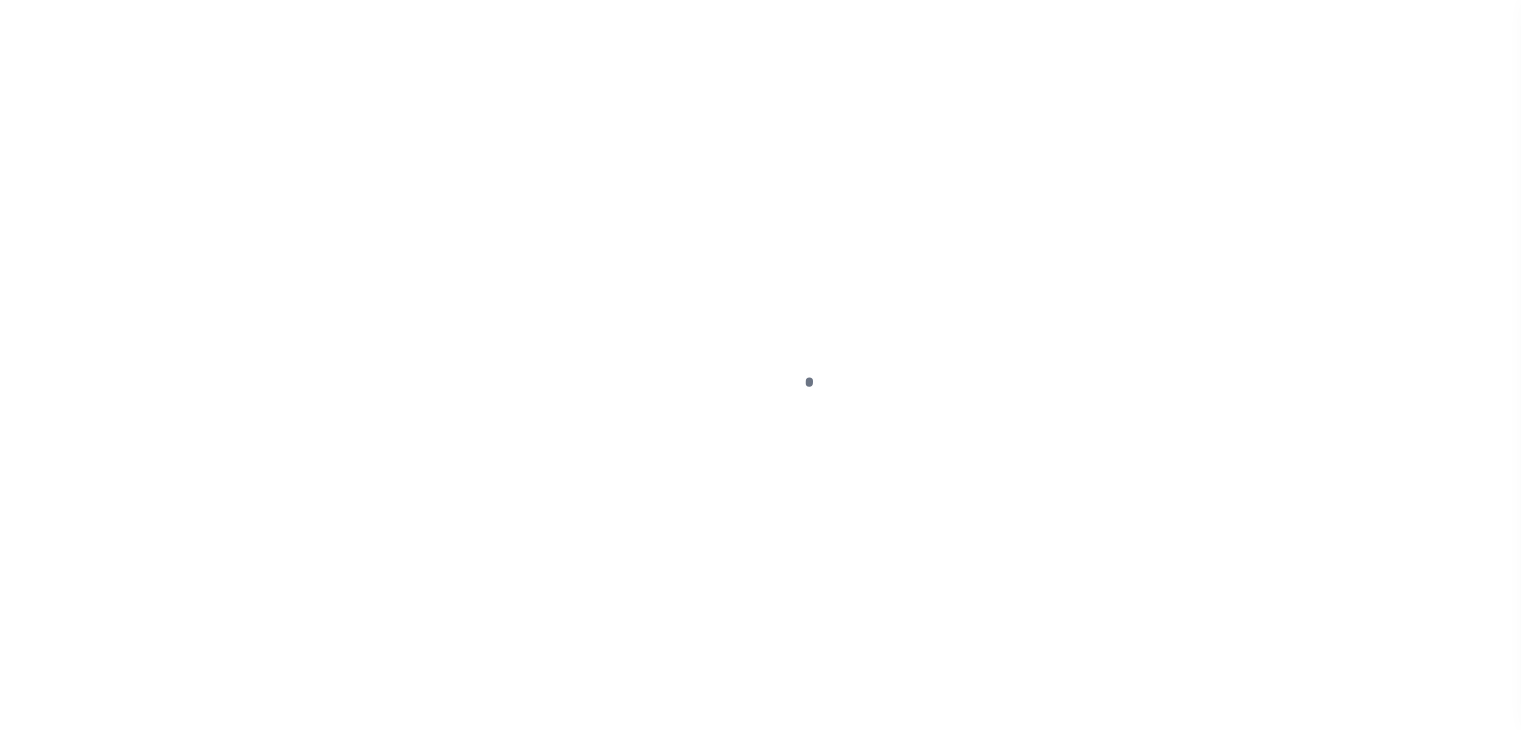 scroll, scrollTop: 0, scrollLeft: 0, axis: both 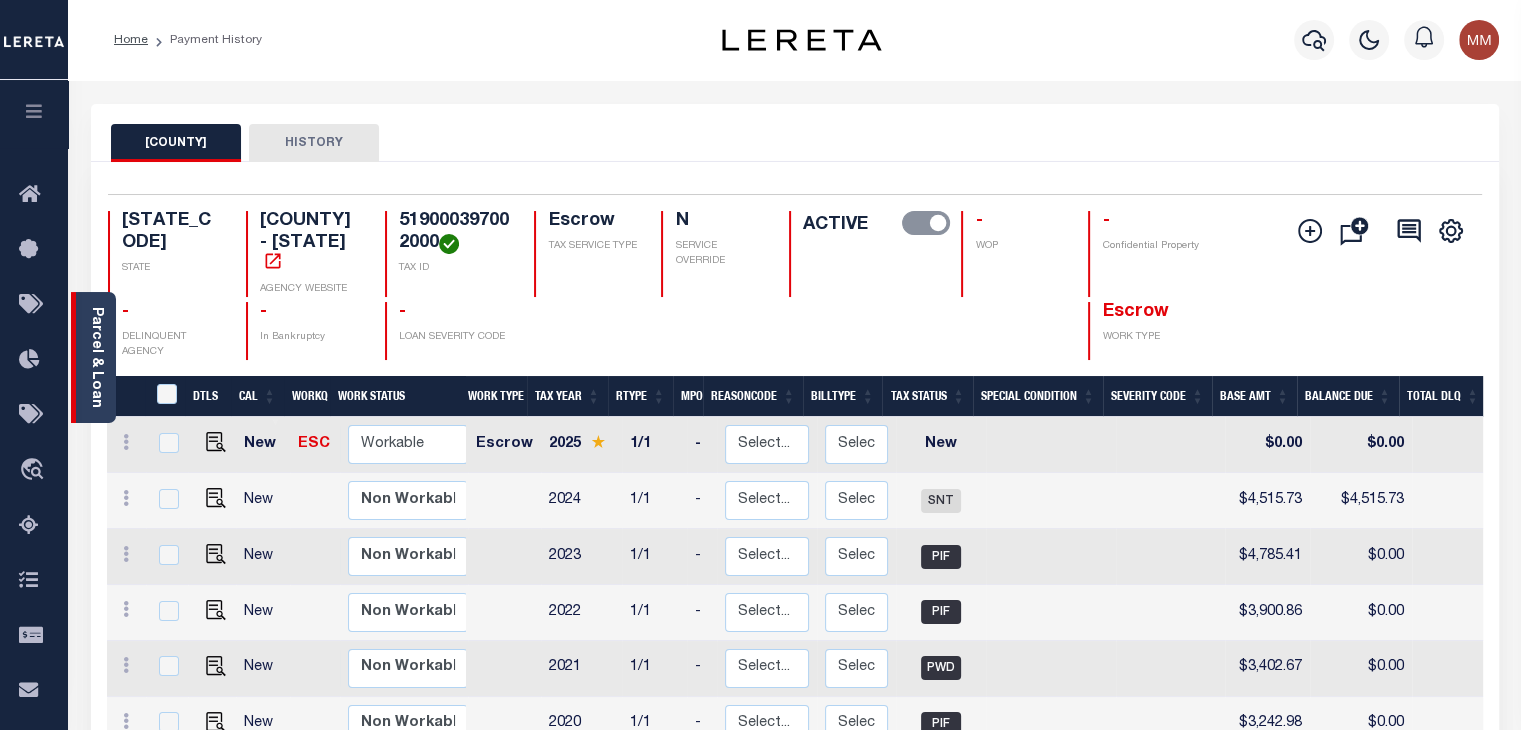 click on "Parcel & Loan" at bounding box center [96, 357] 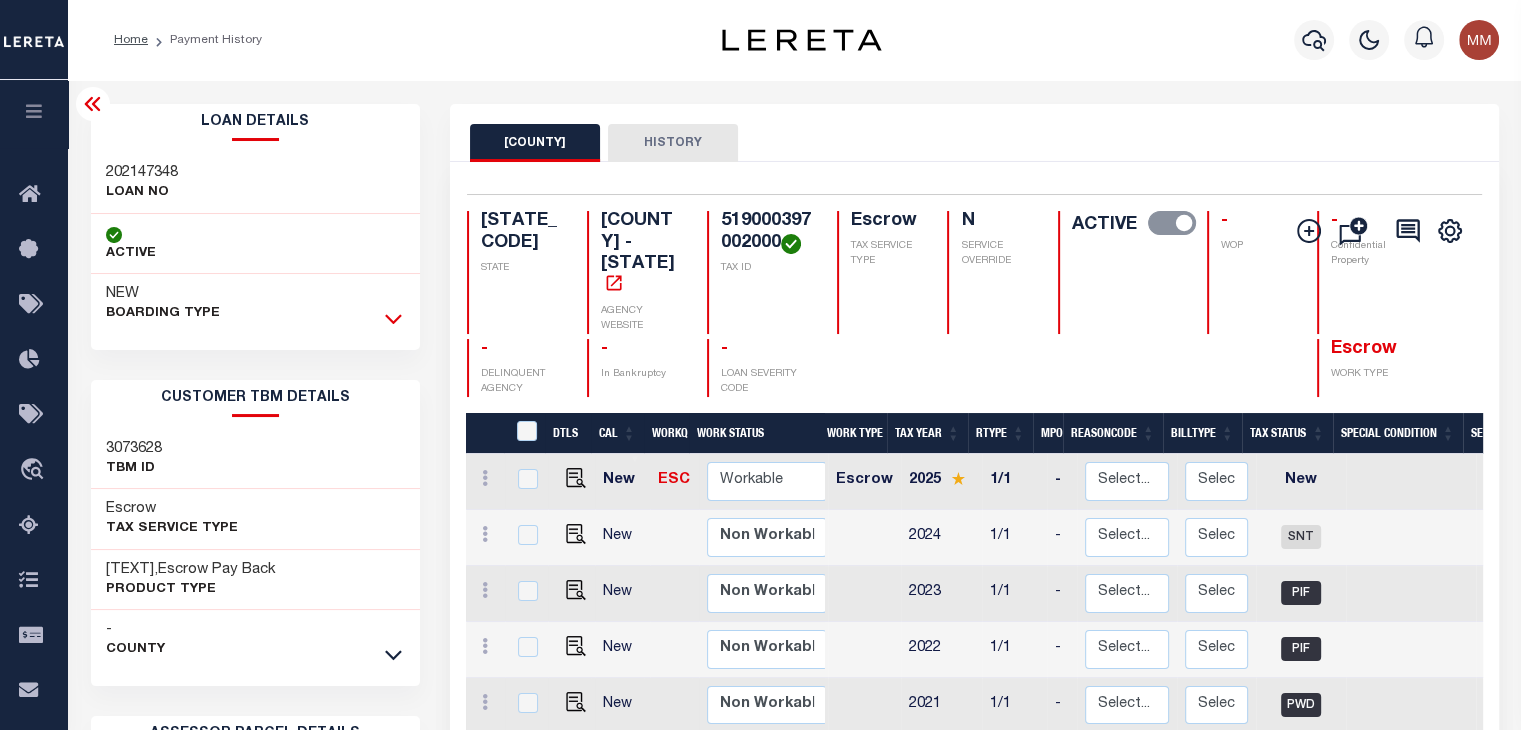 click at bounding box center (393, 318) 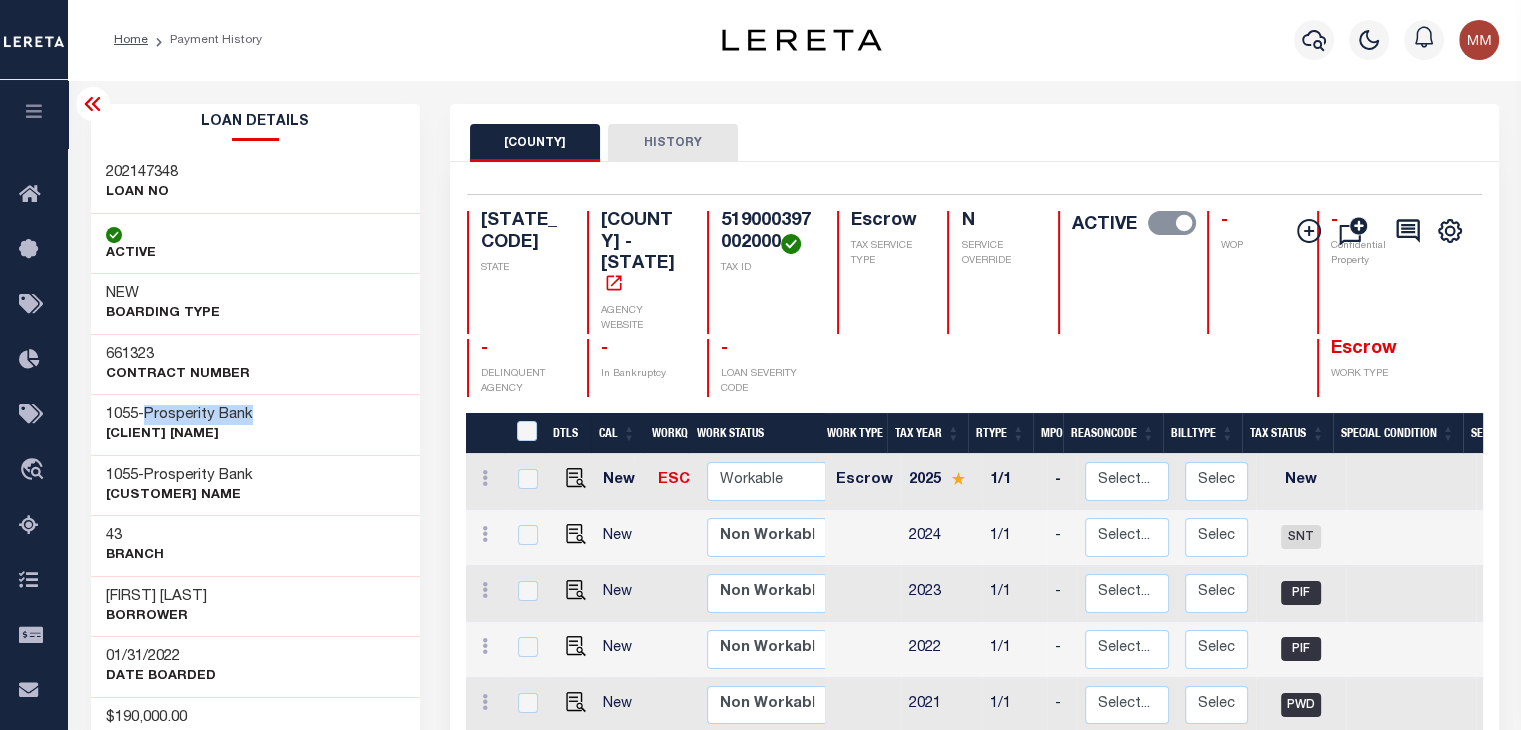 drag, startPoint x: 154, startPoint y: 414, endPoint x: 260, endPoint y: 412, distance: 106.01887 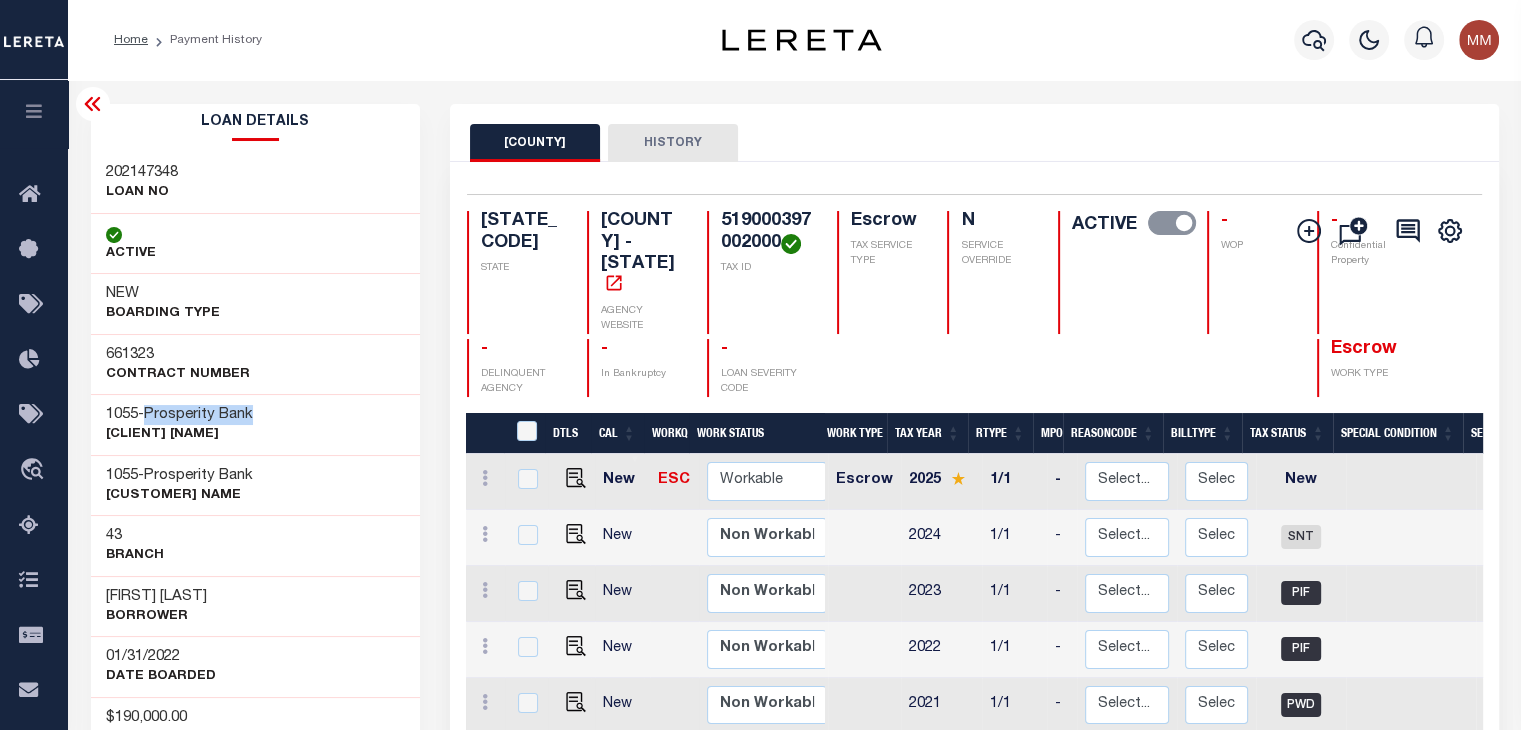 click on "[NUMBER] - [BRAND]
[CUSTOMER] Name" at bounding box center (256, 424) 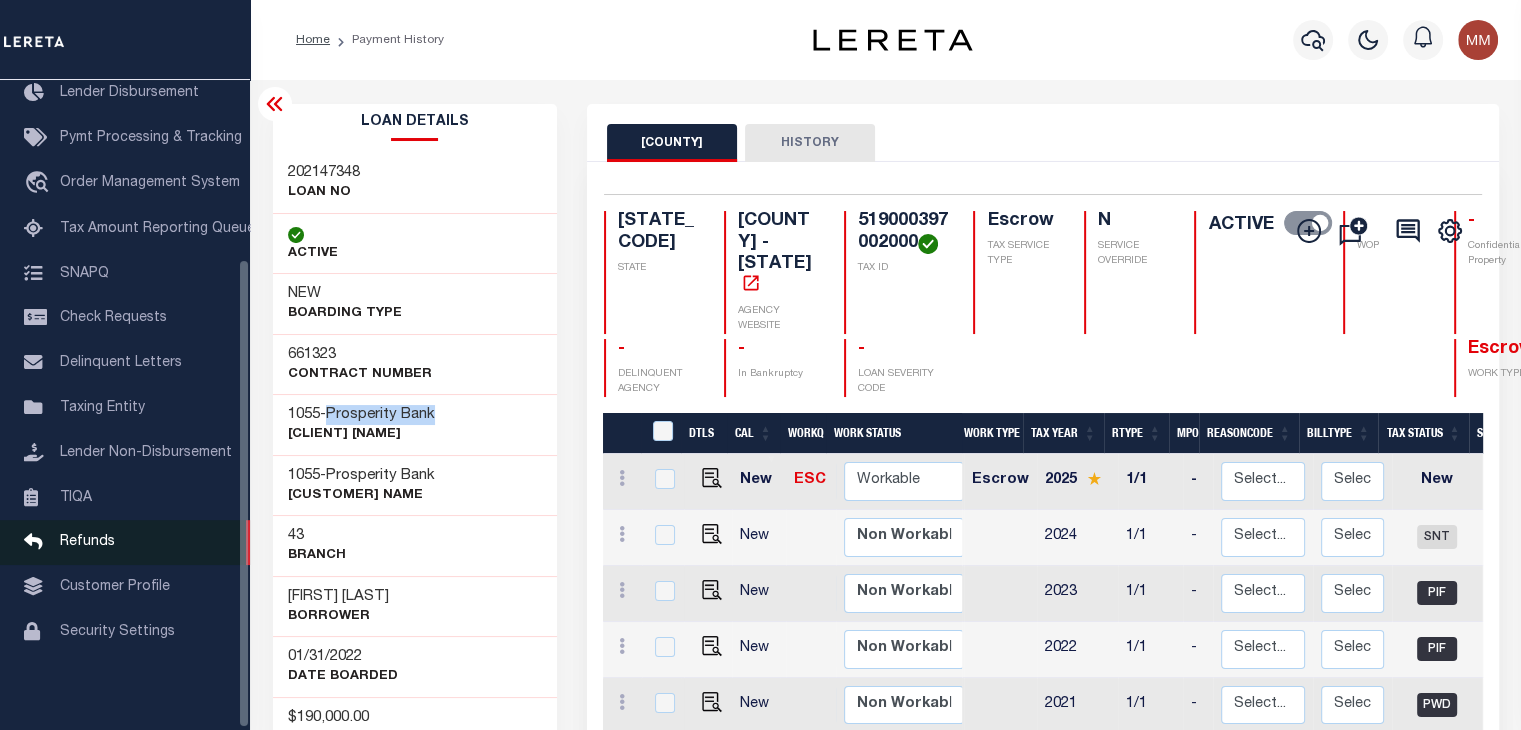 scroll, scrollTop: 248, scrollLeft: 0, axis: vertical 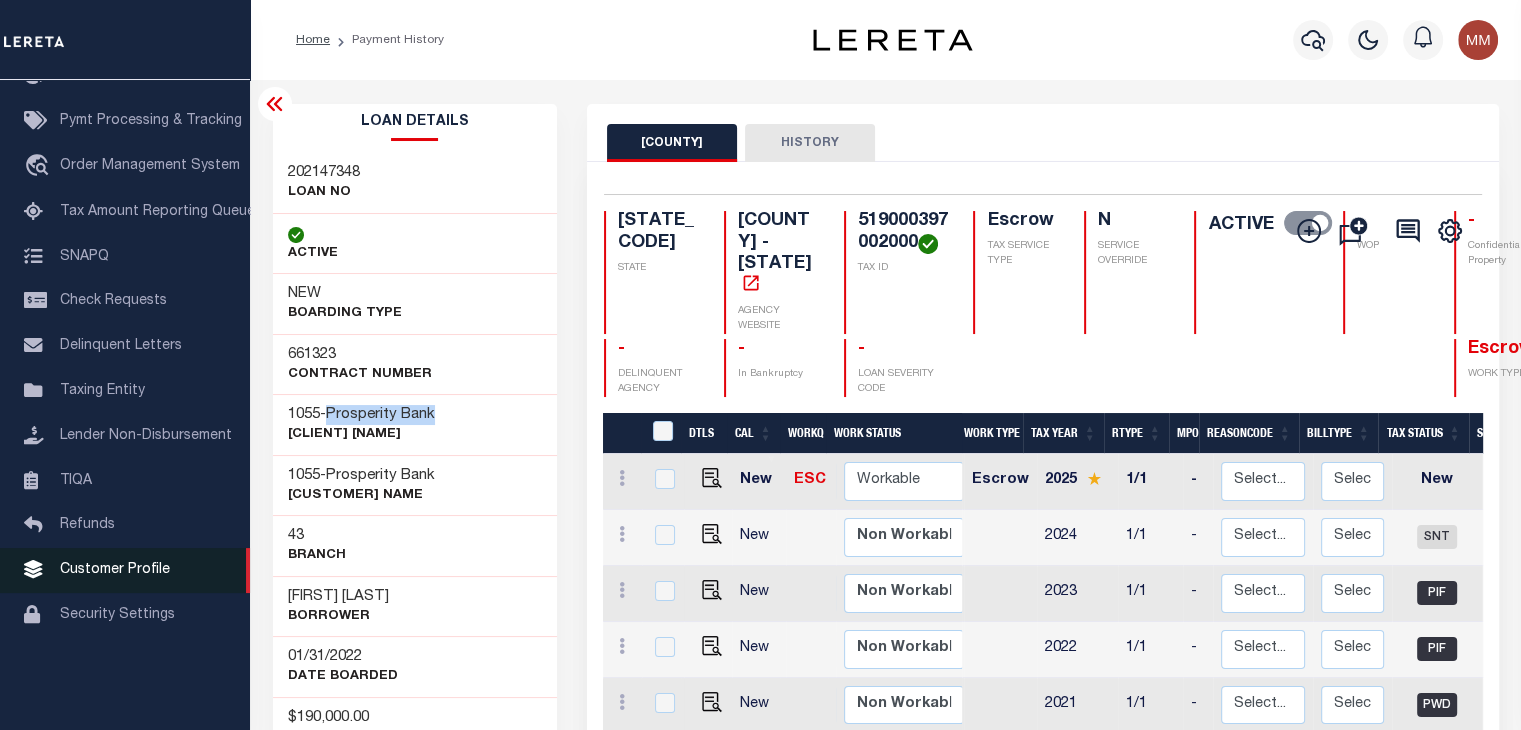 click on "Customer Profile" at bounding box center [115, 570] 